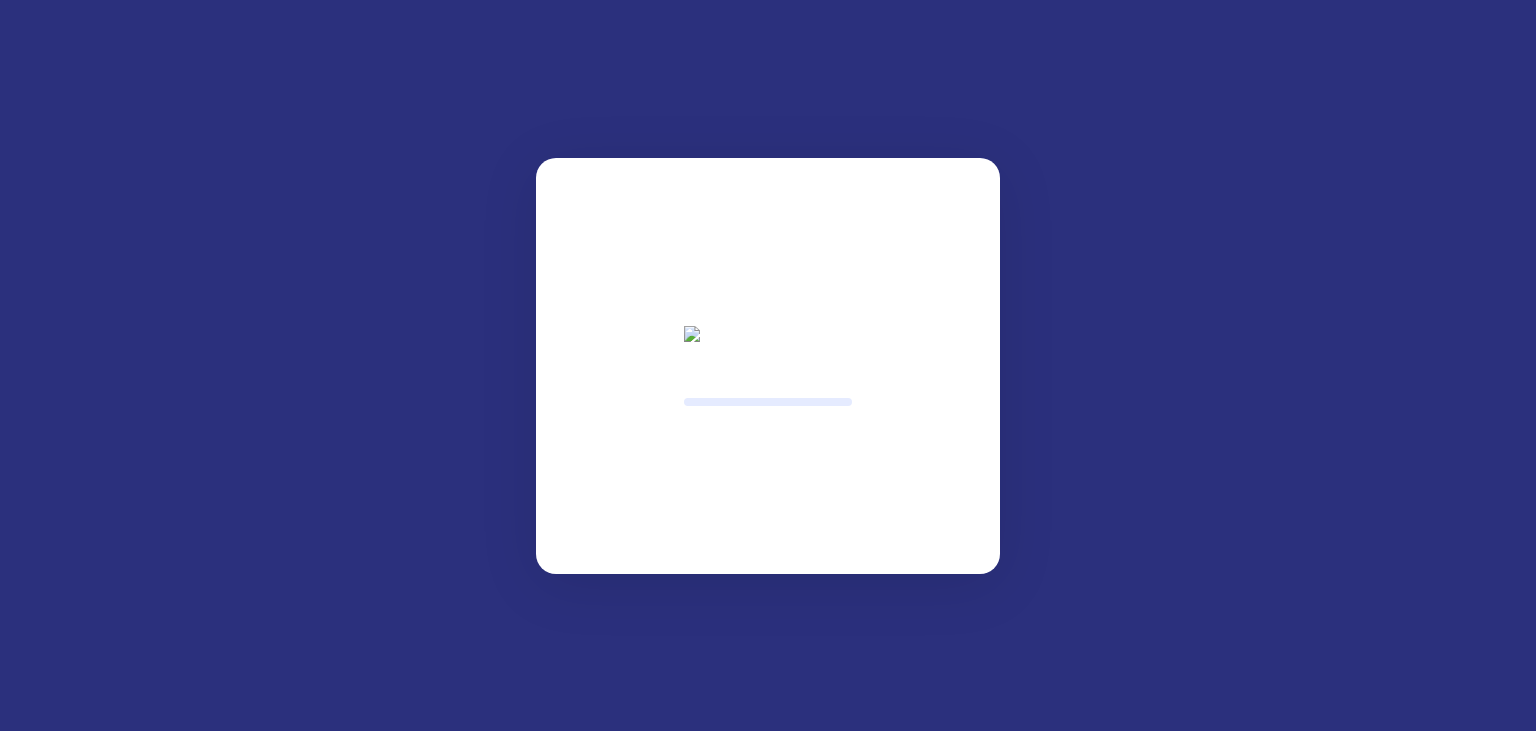 scroll, scrollTop: 0, scrollLeft: 0, axis: both 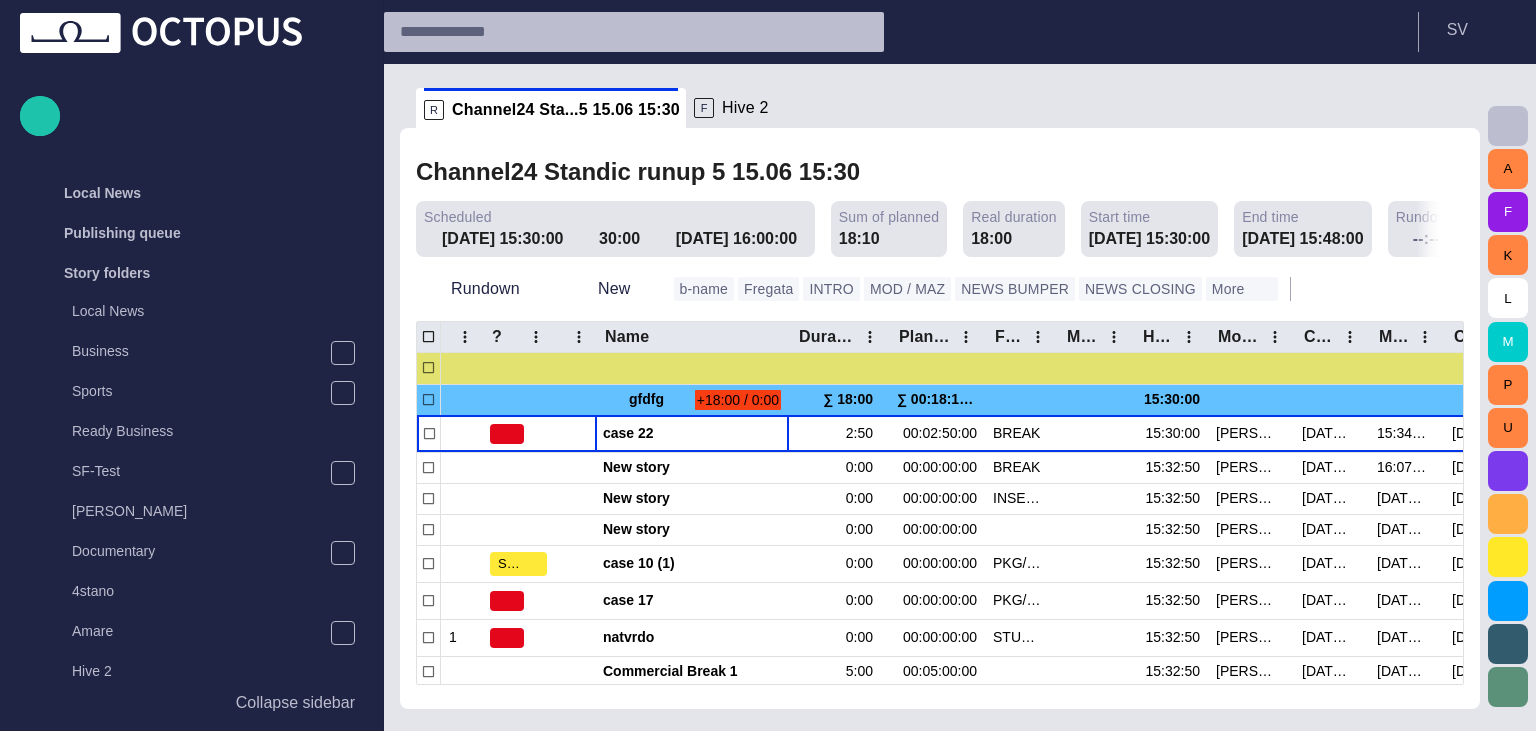 click at bounding box center (914, 172) 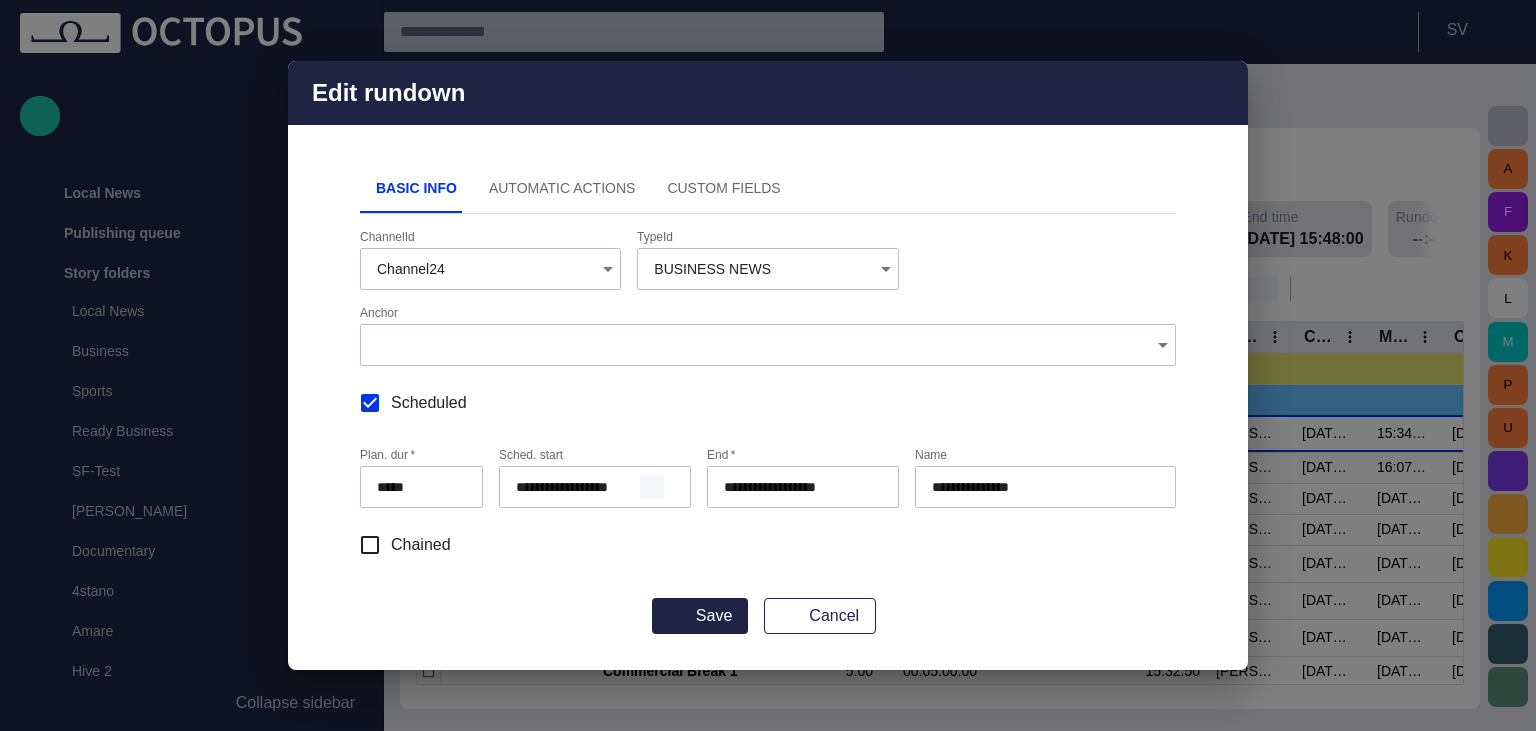 click at bounding box center [652, 487] 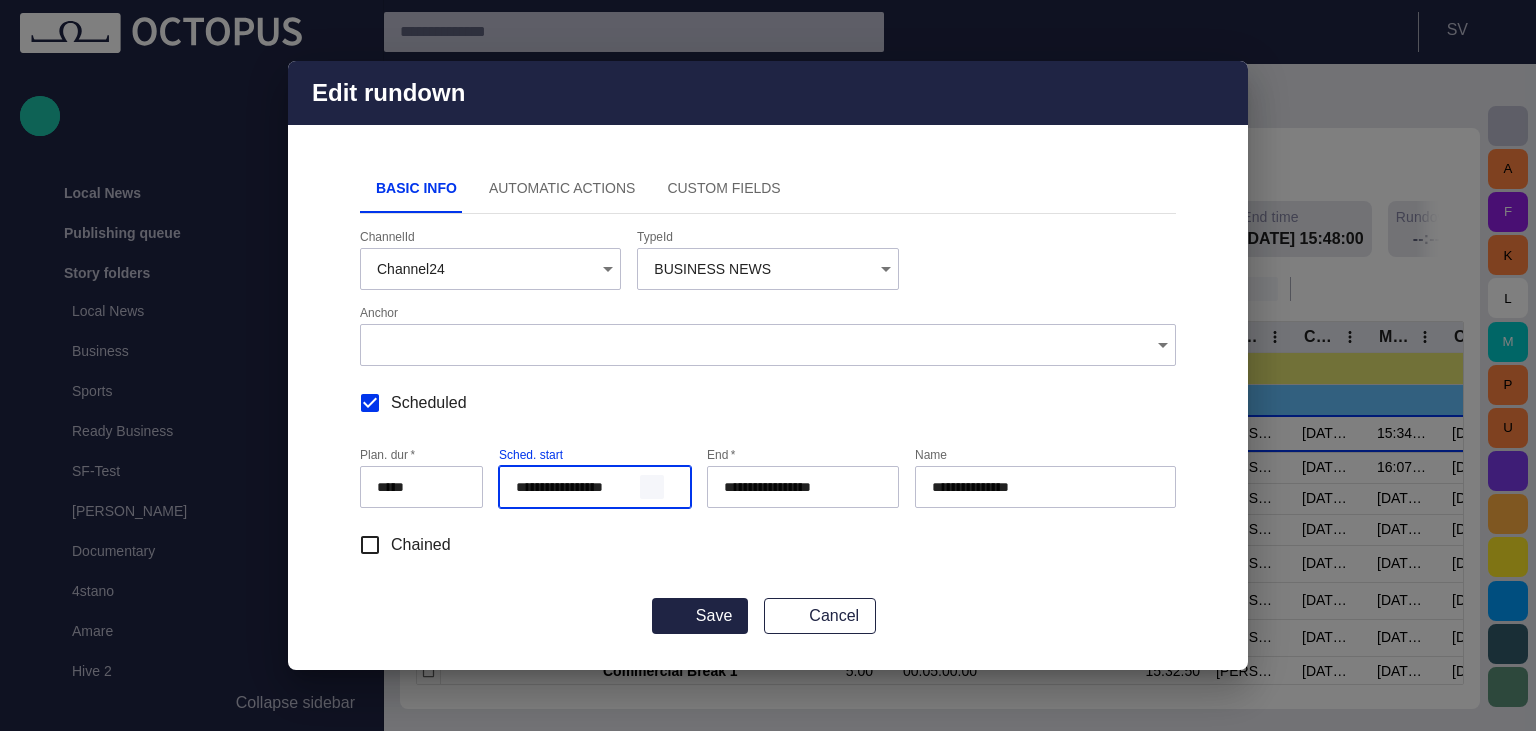 type on "**********" 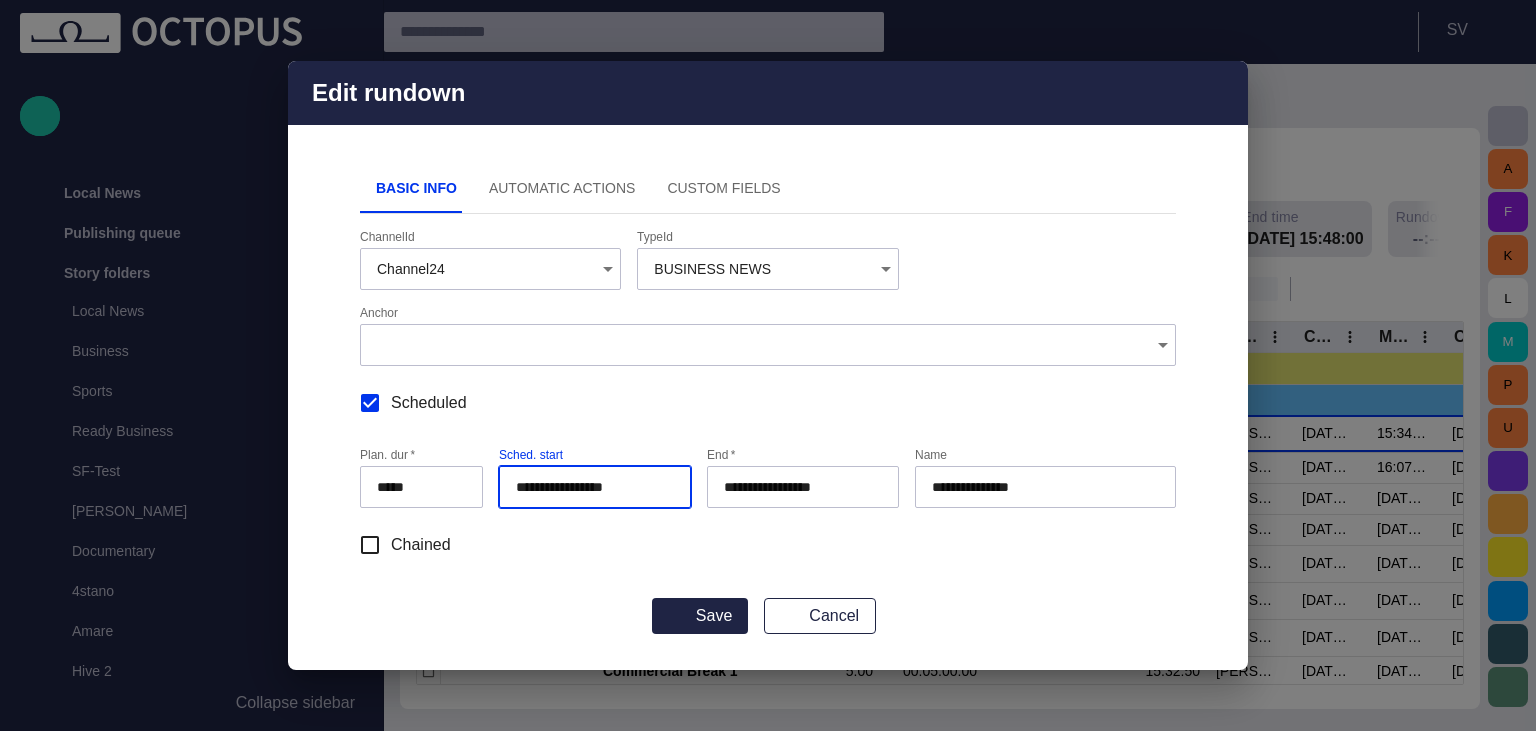 click on "**********" at bounding box center [768, 432] 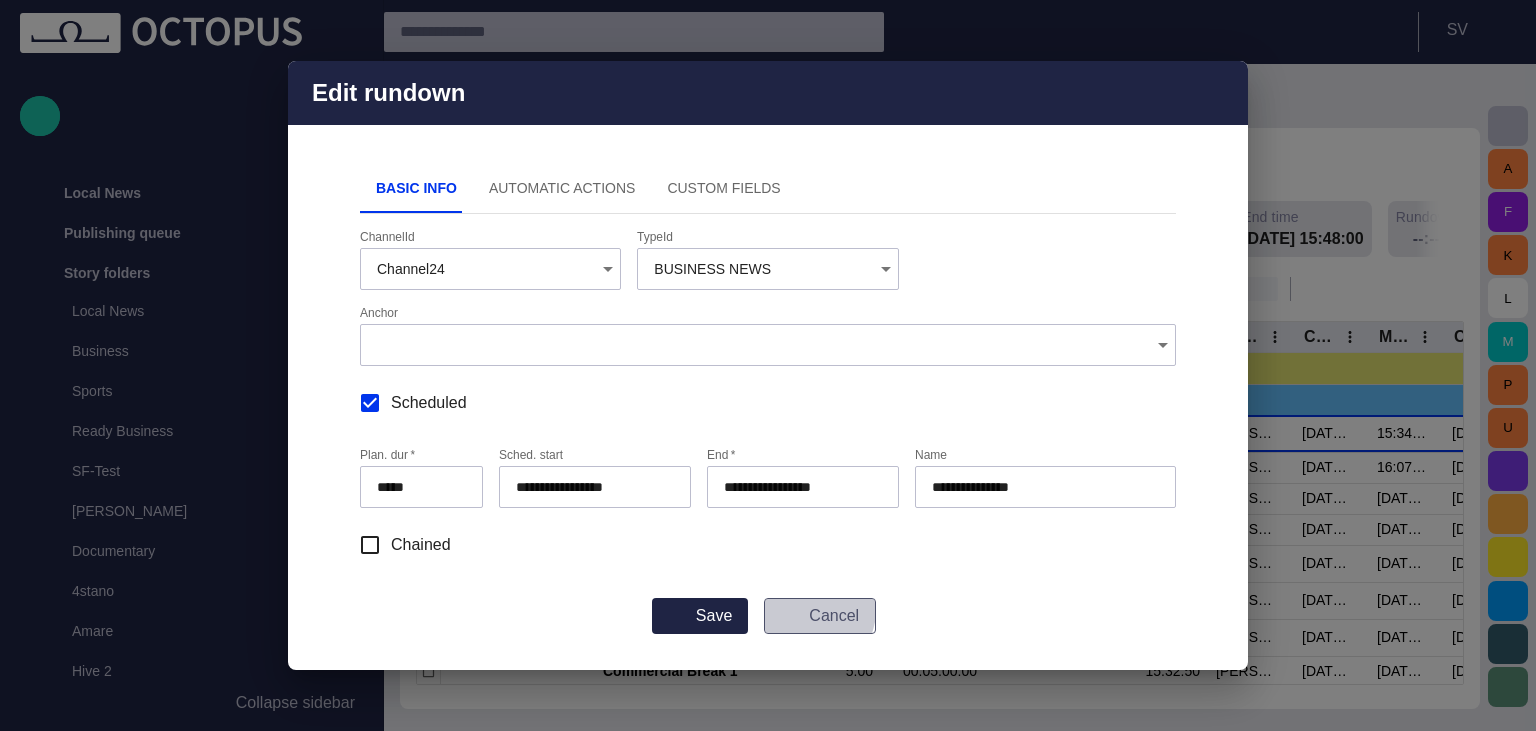 click on "Cancel" at bounding box center [820, 616] 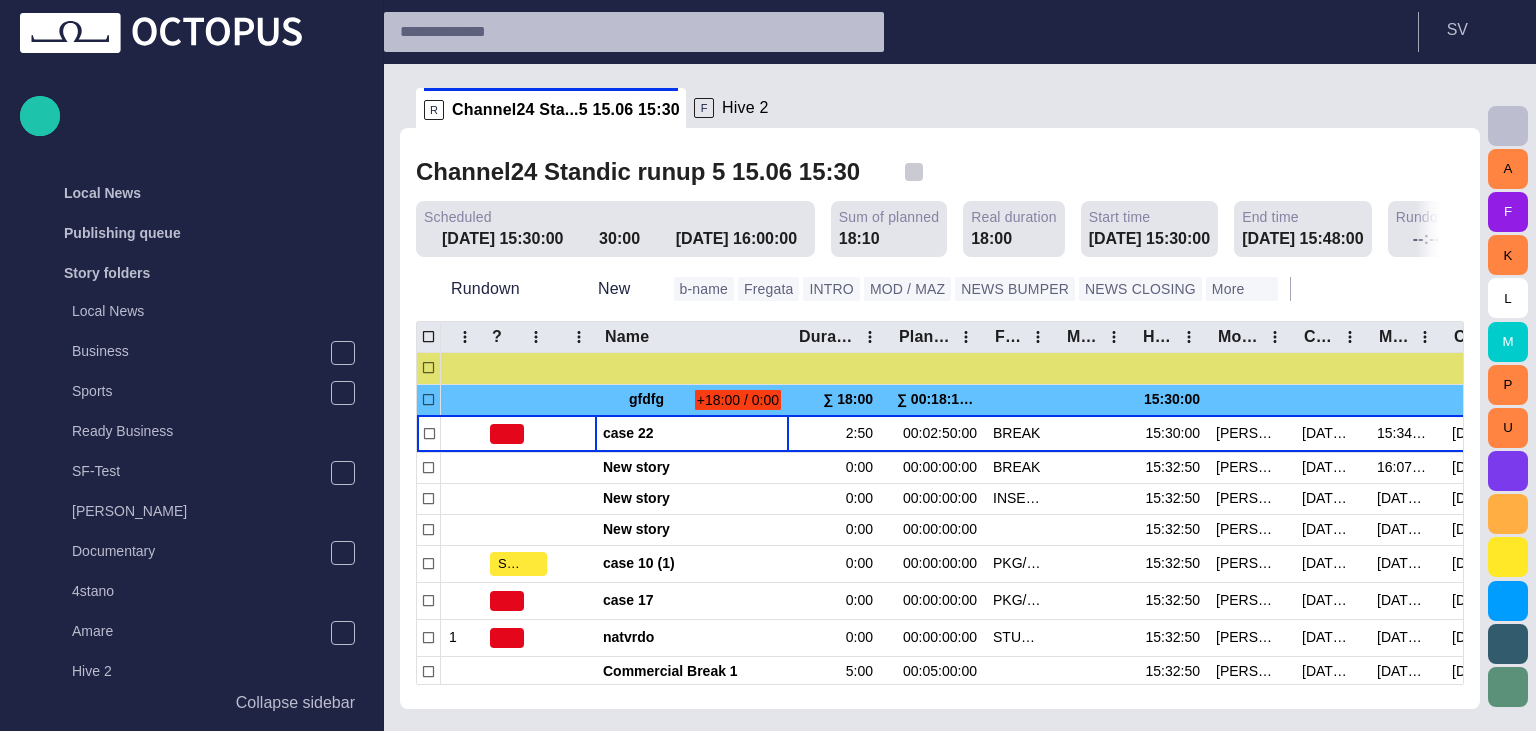 click at bounding box center (914, 172) 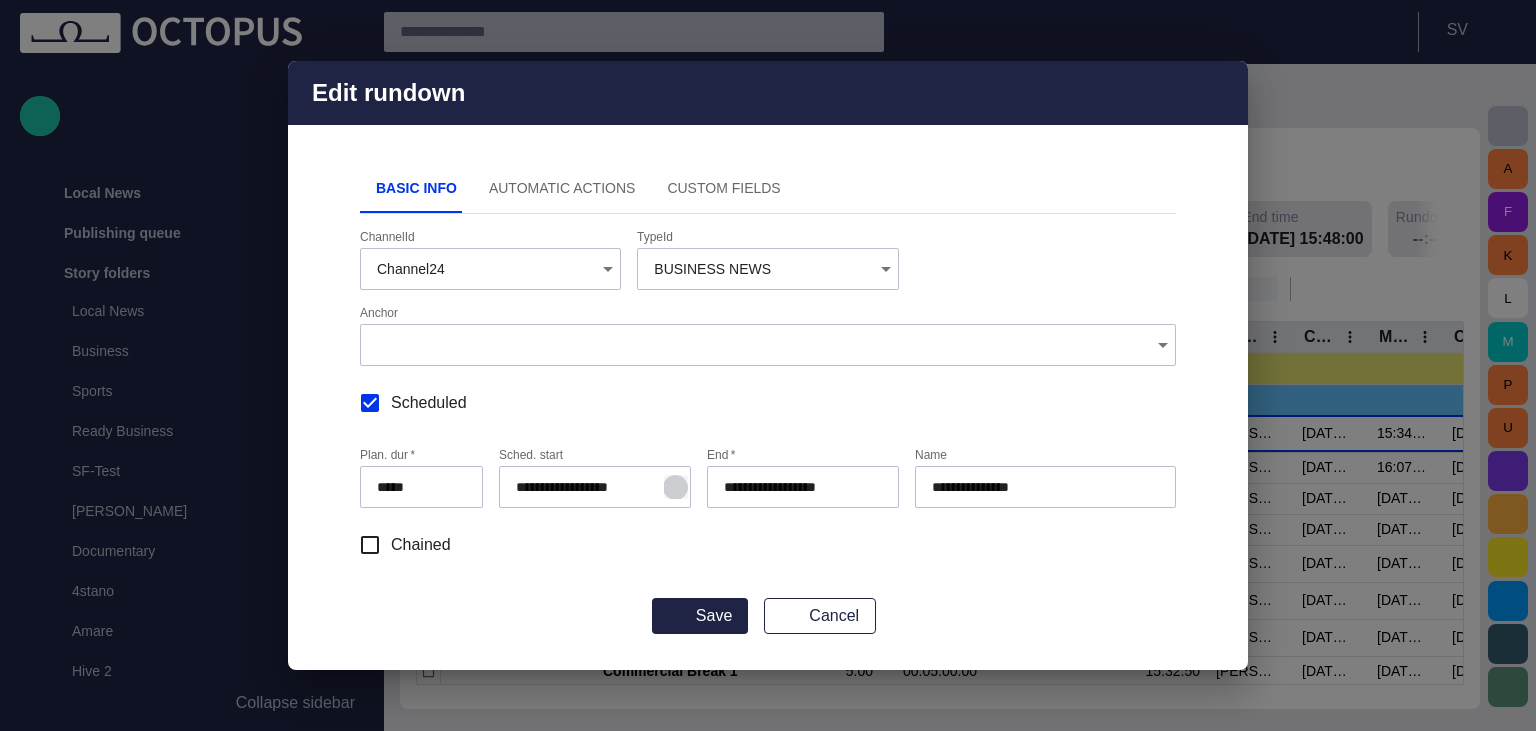 click at bounding box center (676, 487) 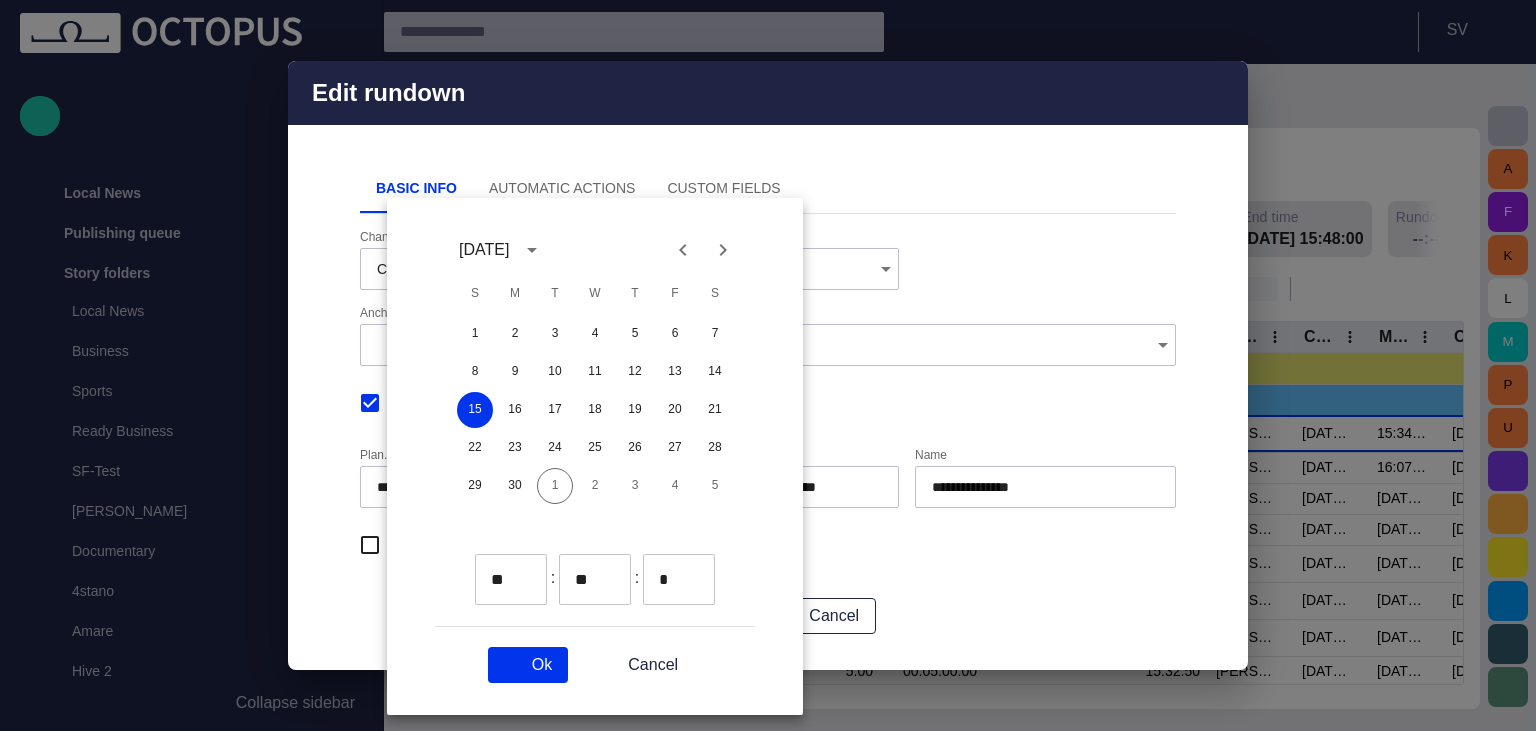 click on "**" at bounding box center (496, 579) 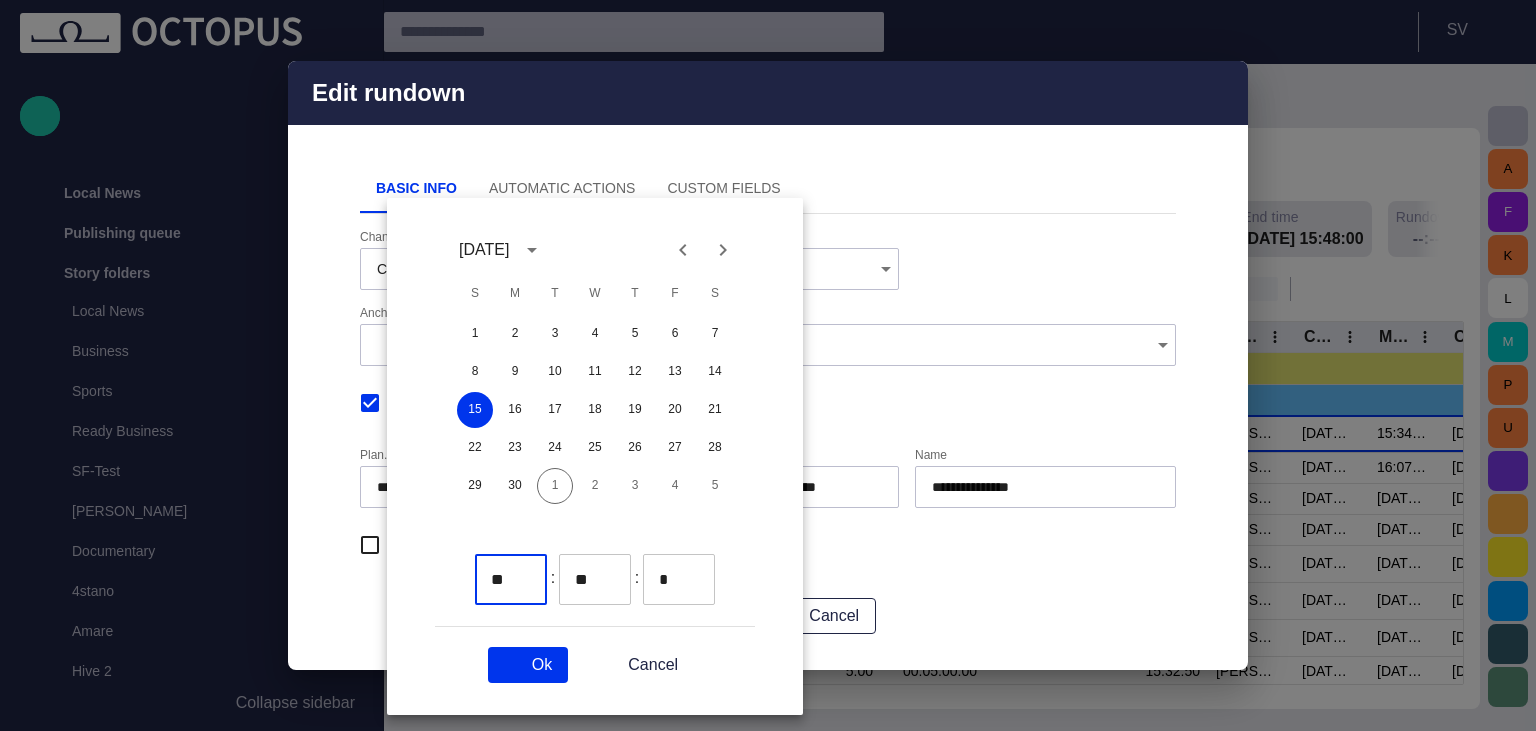 click at bounding box center (768, 365) 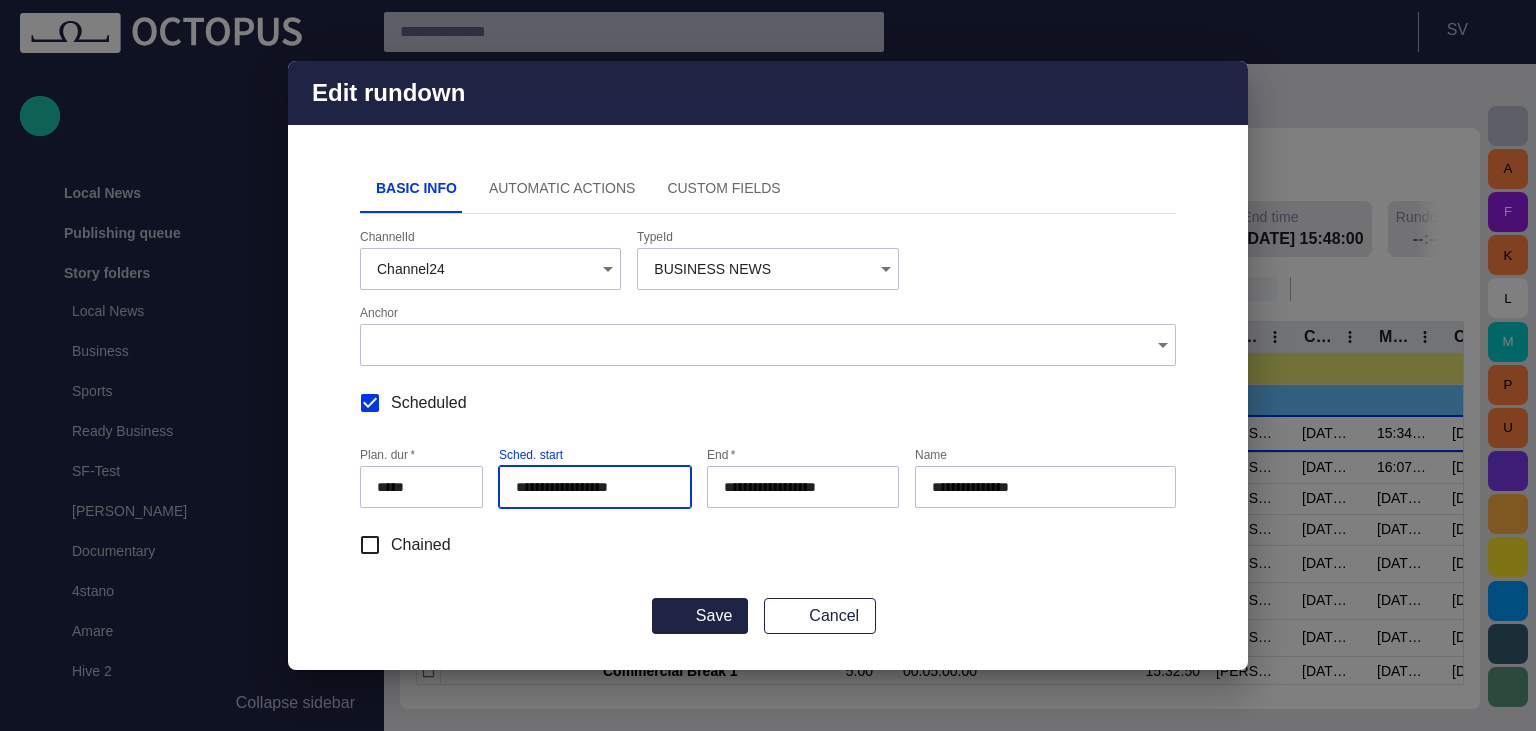 click on "Anchor" at bounding box center [768, 336] 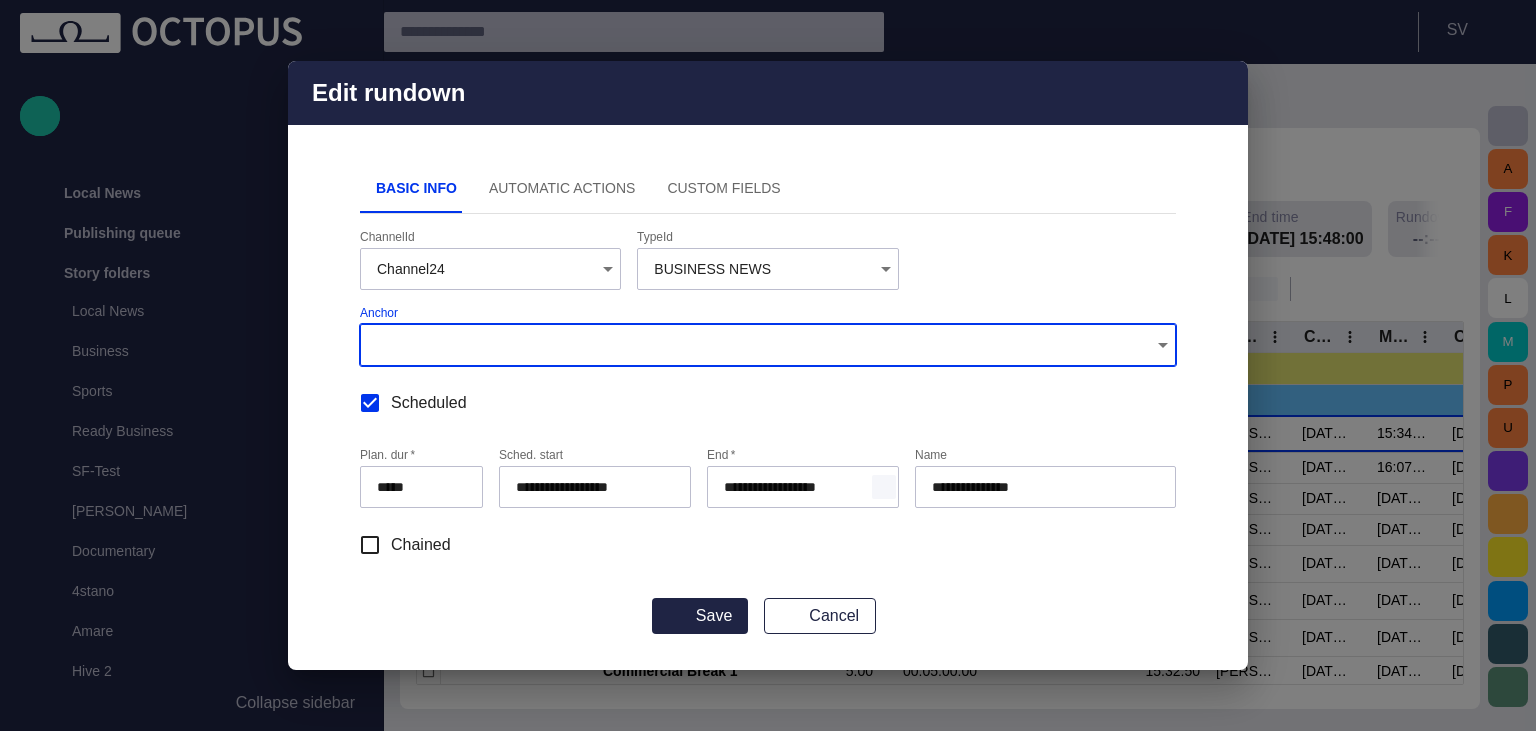 click at bounding box center (884, 487) 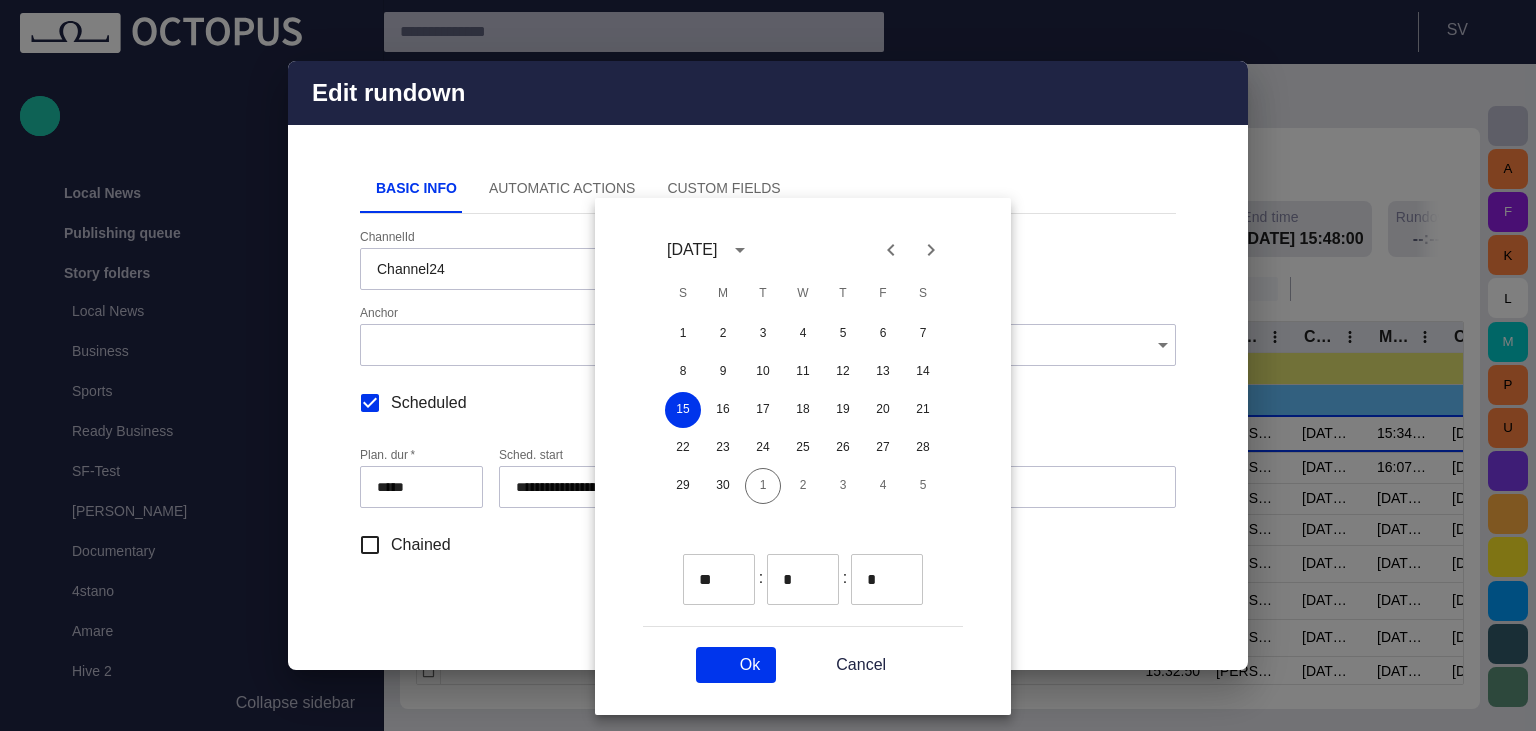 click on "** ​" at bounding box center [719, 579] 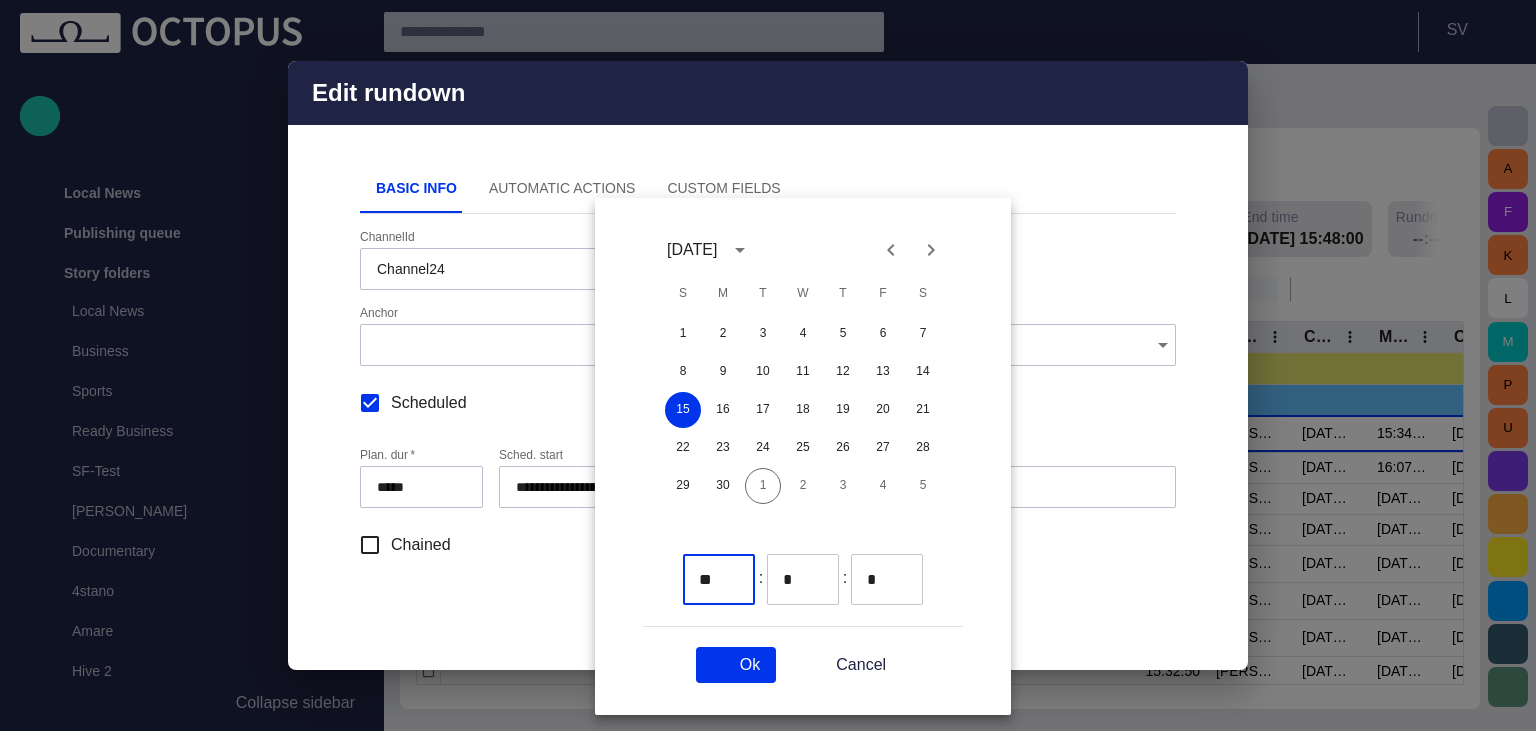 click at bounding box center [733, 572] 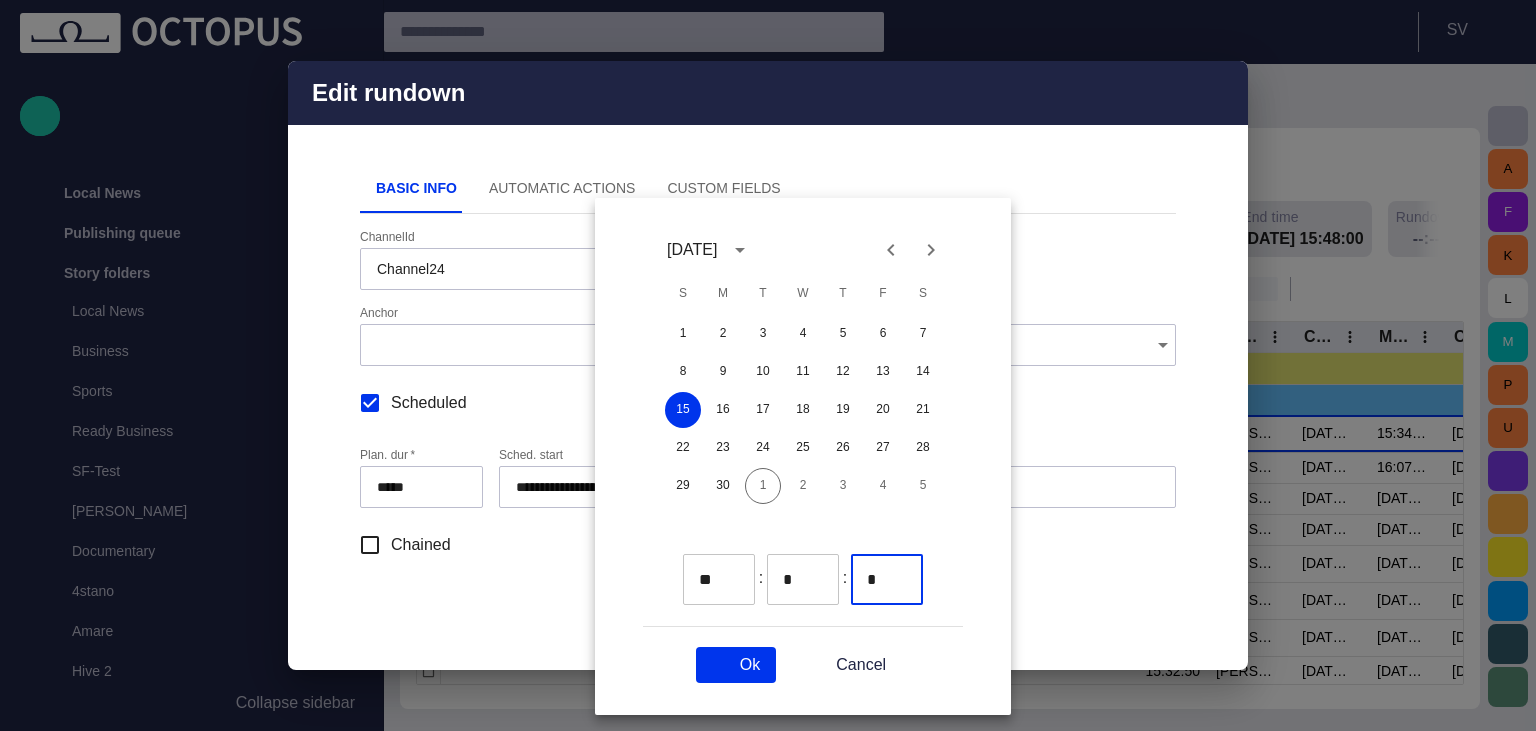 type on "**" 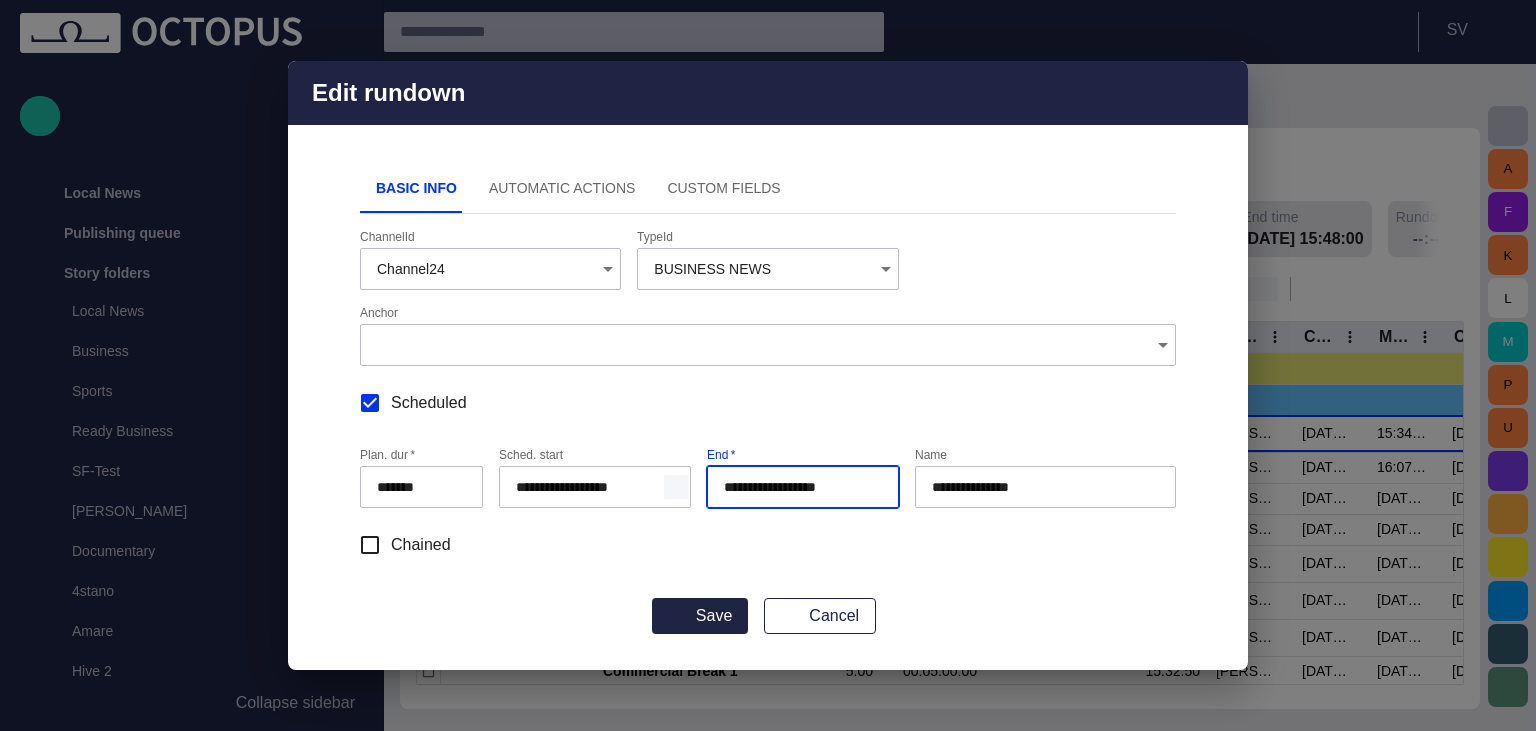 click at bounding box center (676, 487) 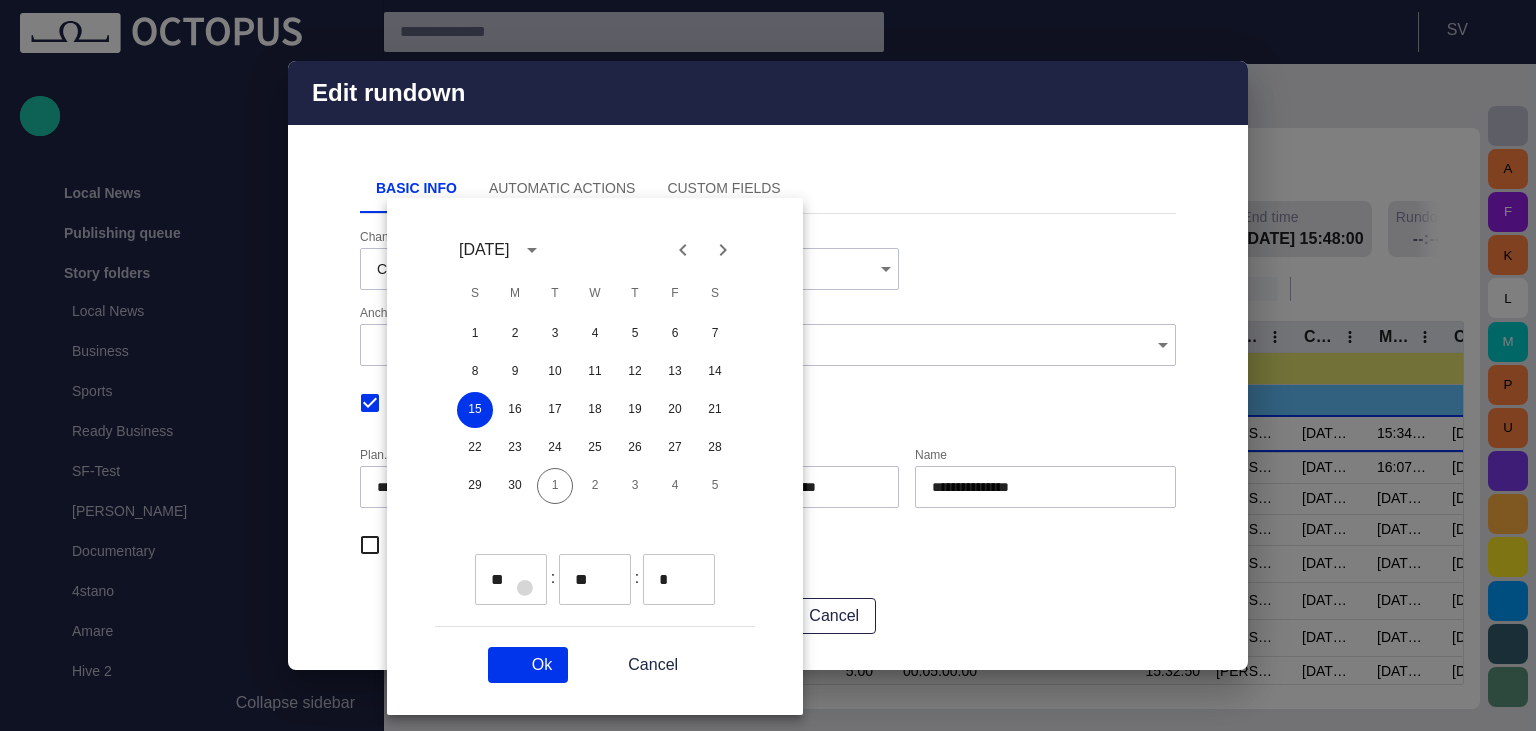 click at bounding box center [525, 588] 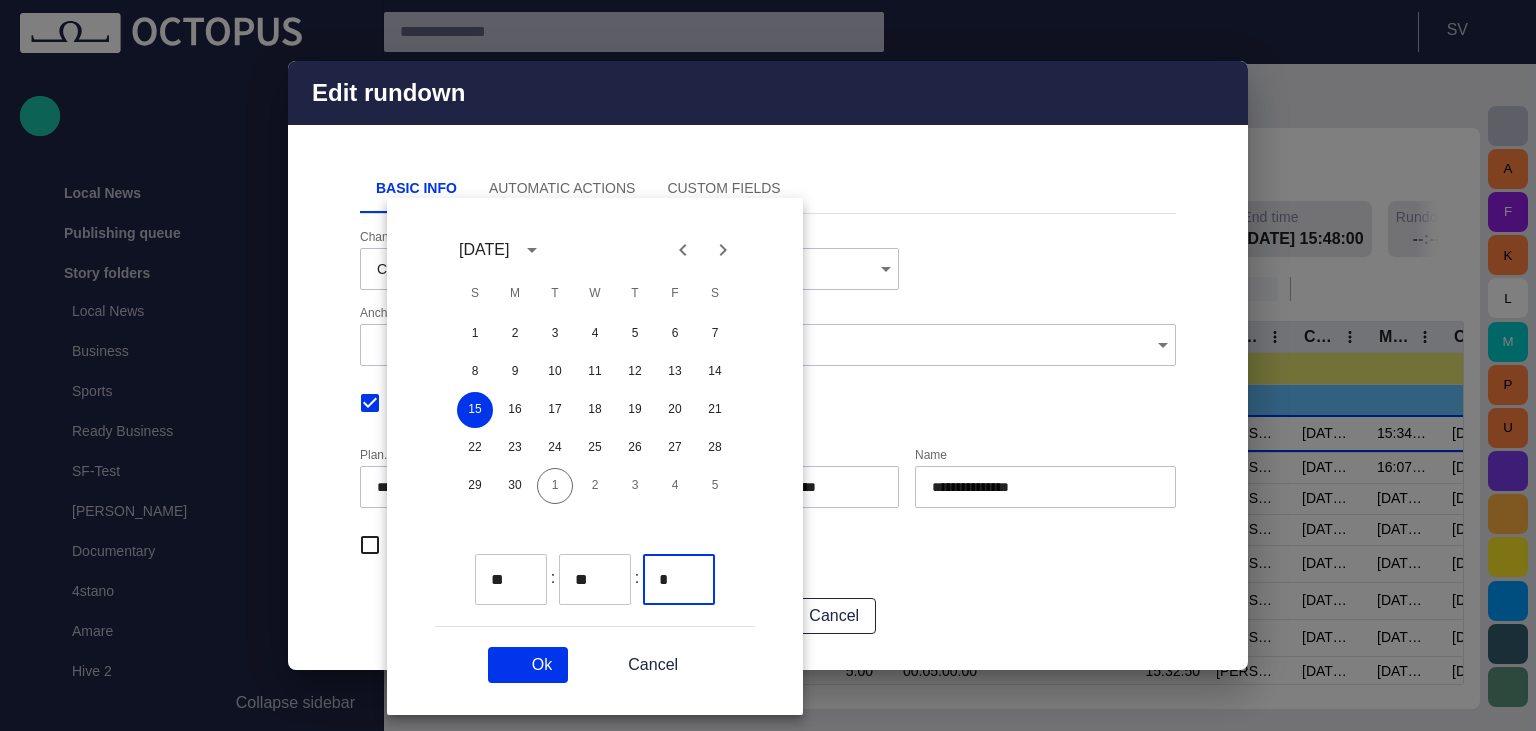 click on "Ok" at bounding box center [528, 665] 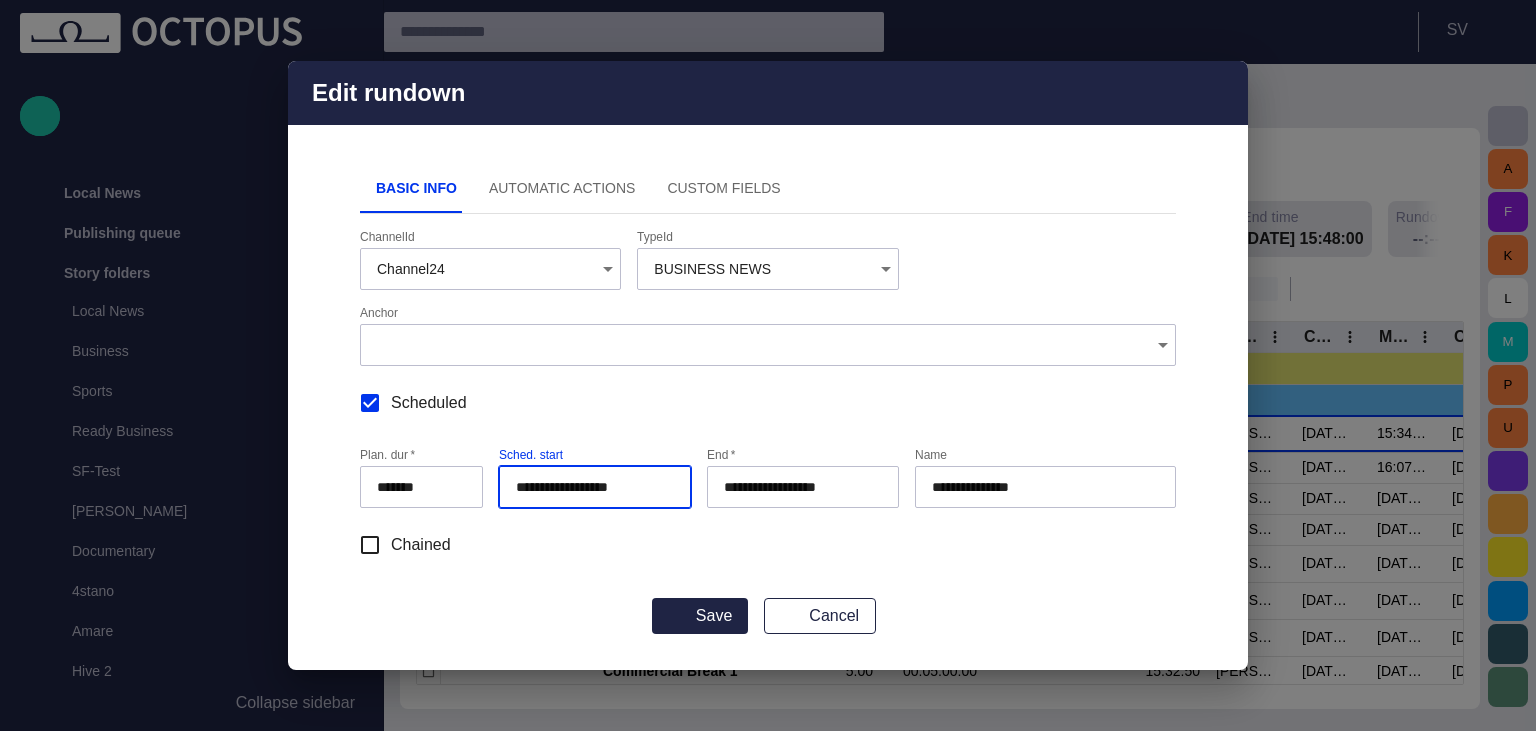click on "Chained" at bounding box center (768, 545) 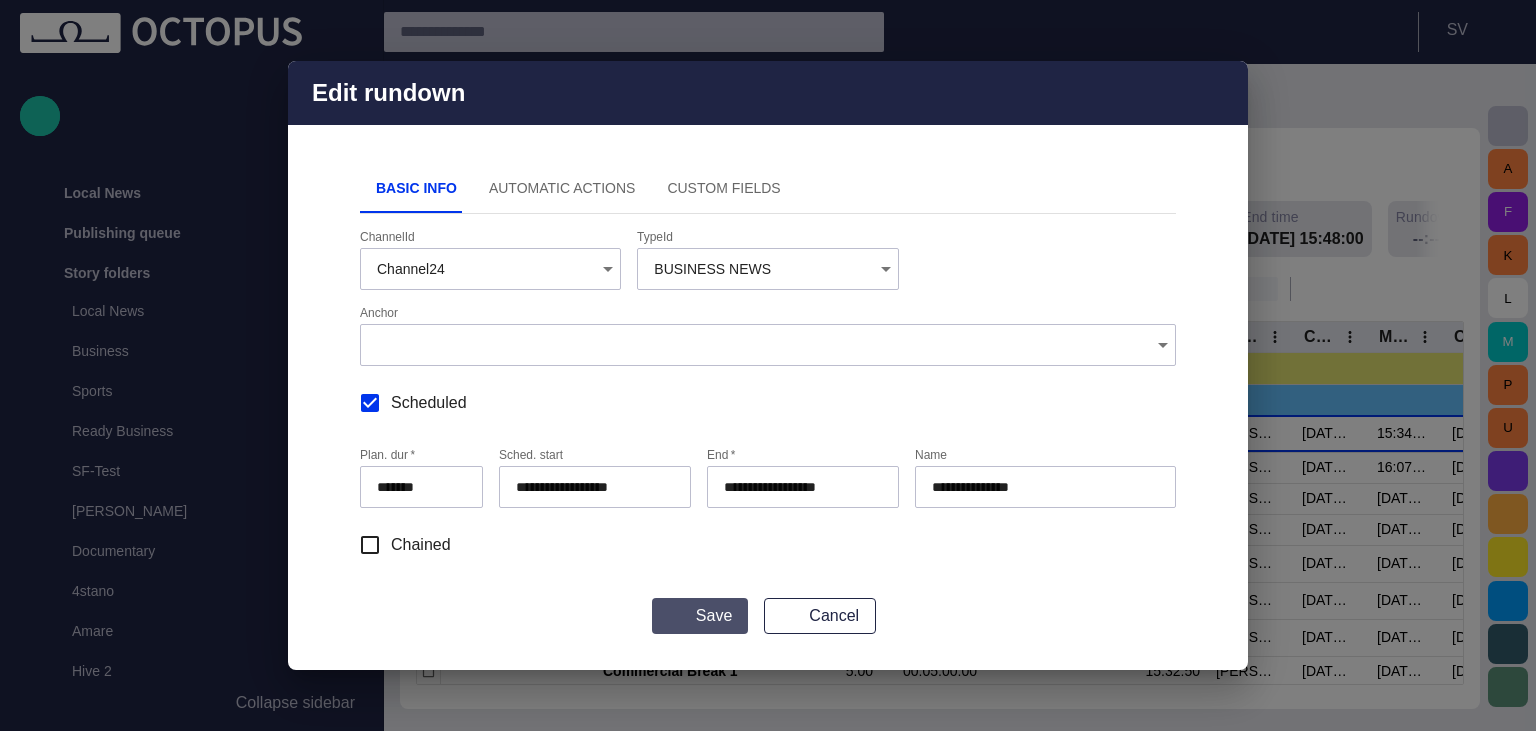 click on "Save" at bounding box center (700, 616) 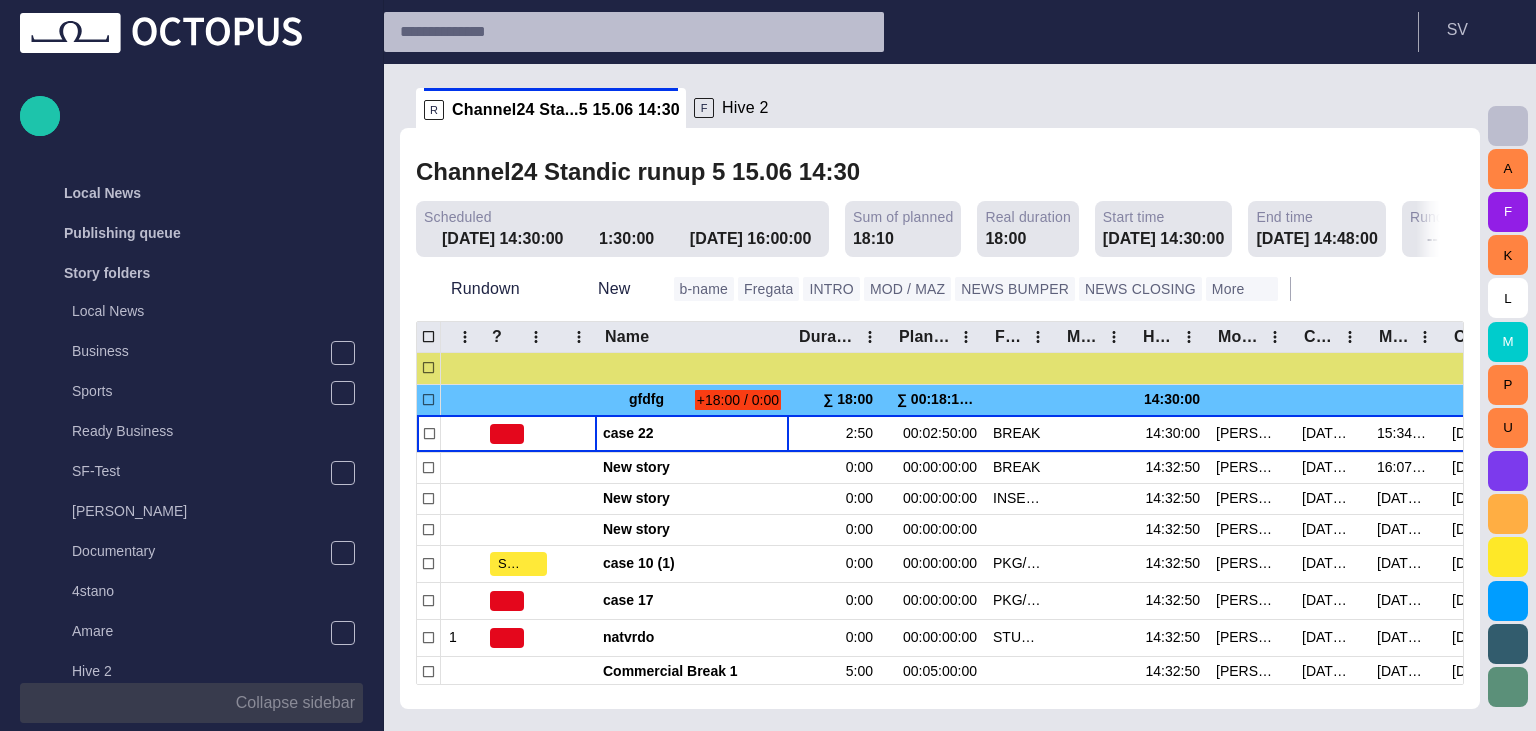 click on "Collapse sidebar" at bounding box center (295, 703) 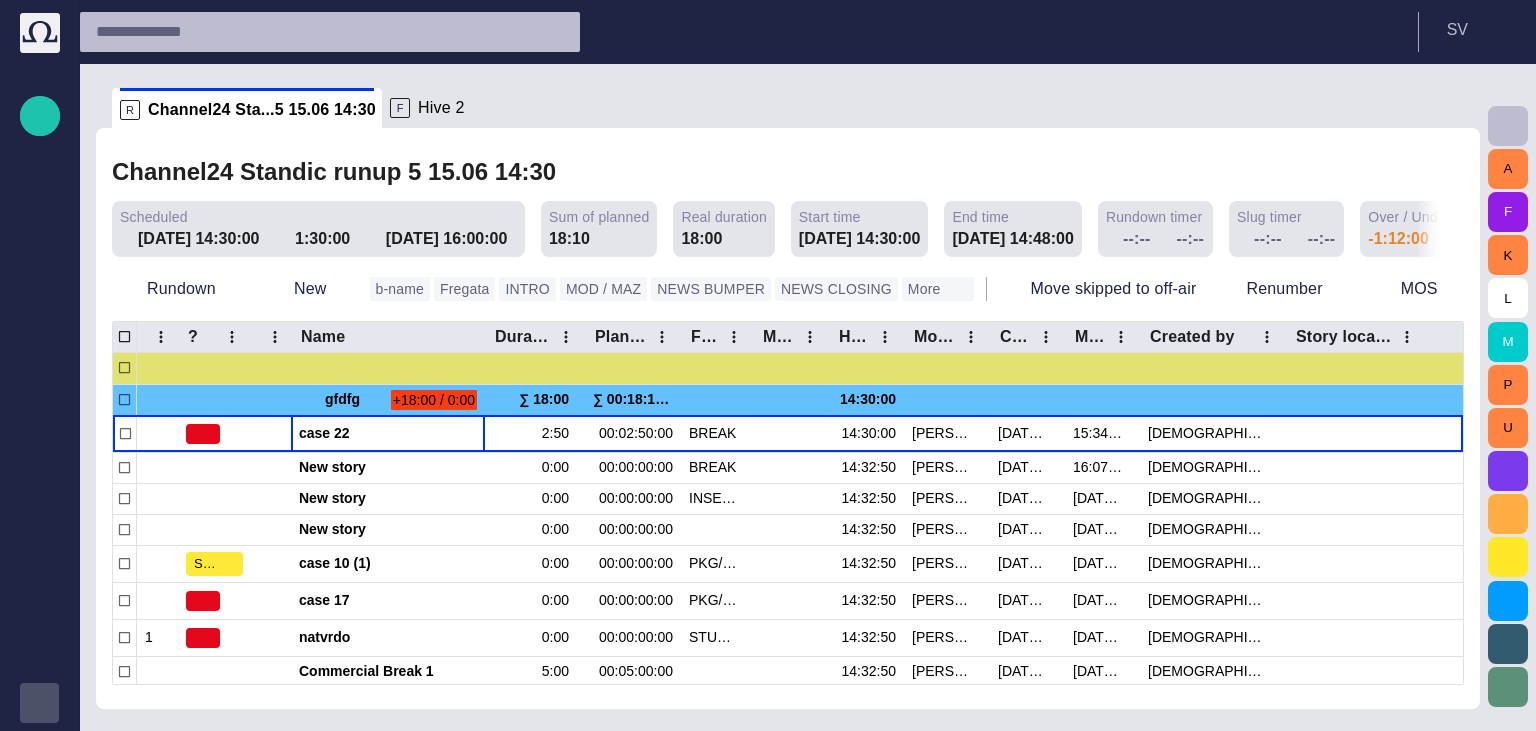 click at bounding box center (610, 172) 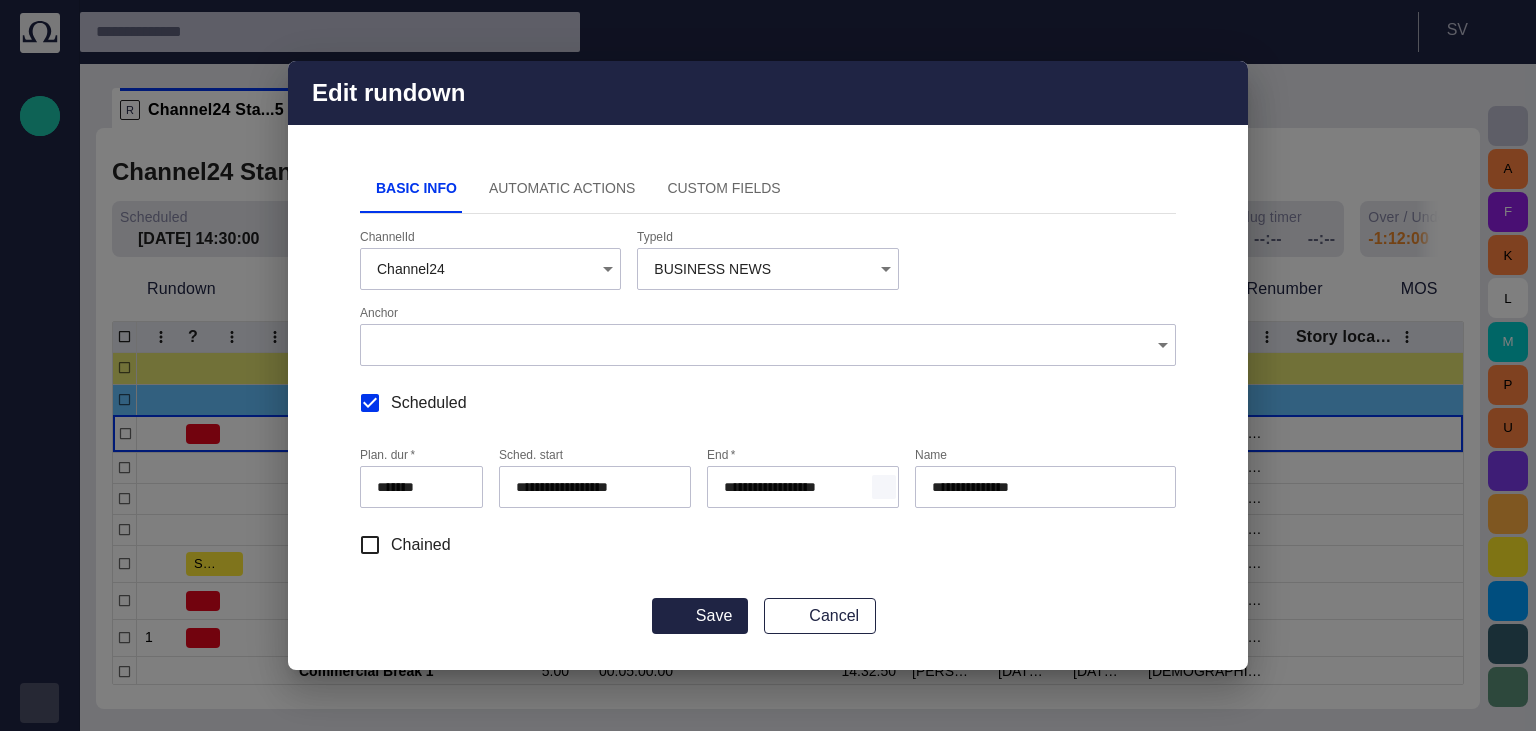 click at bounding box center [884, 487] 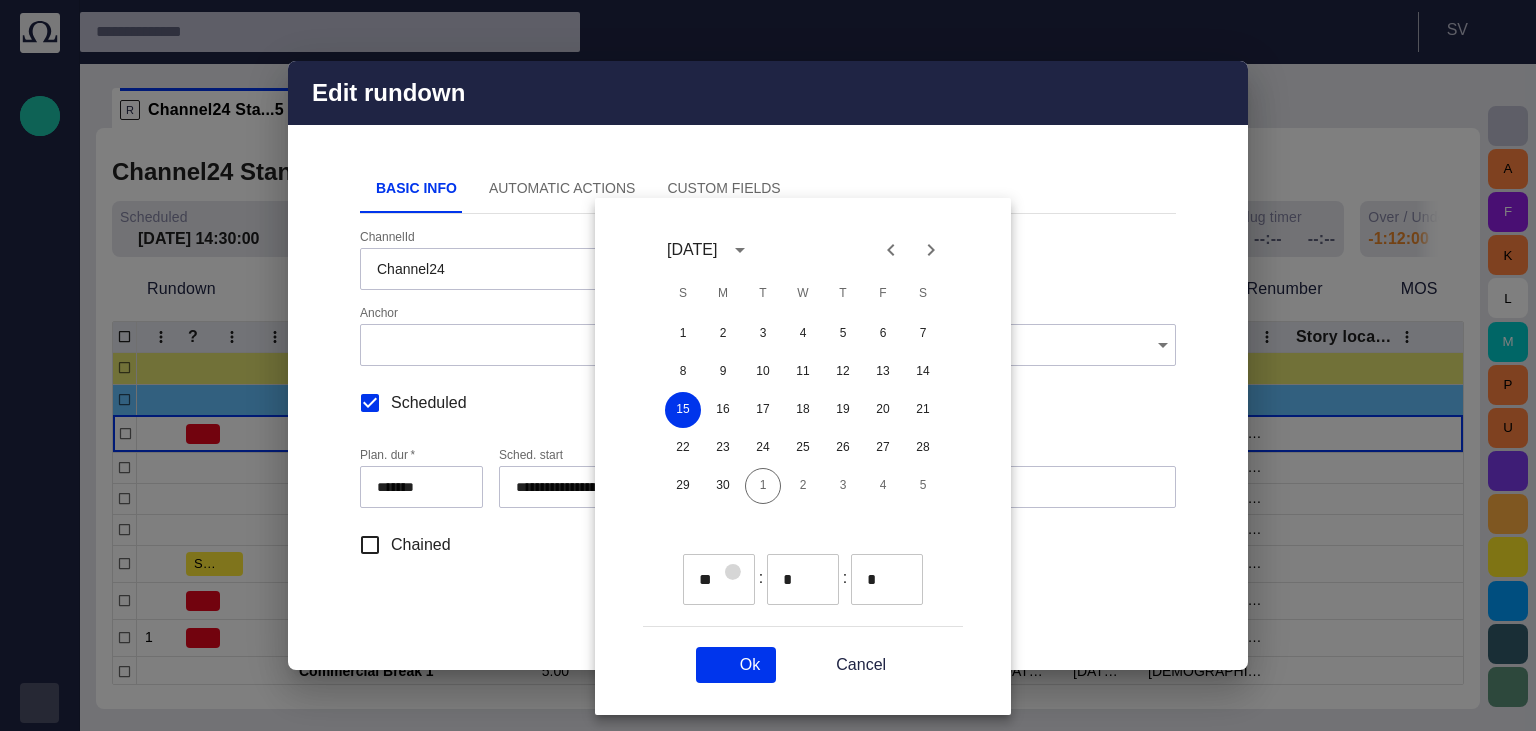 click at bounding box center (733, 572) 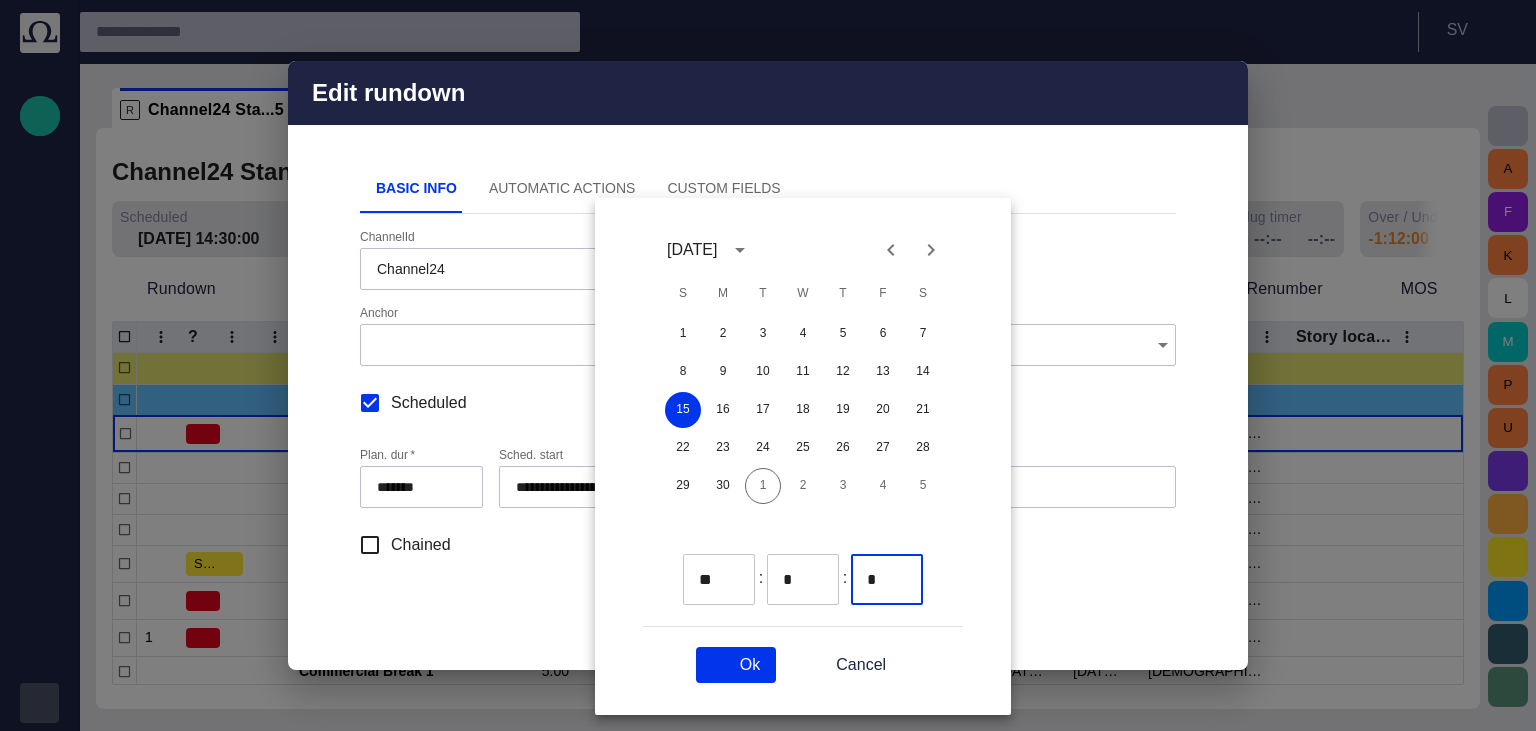 click on "Ok" at bounding box center (736, 665) 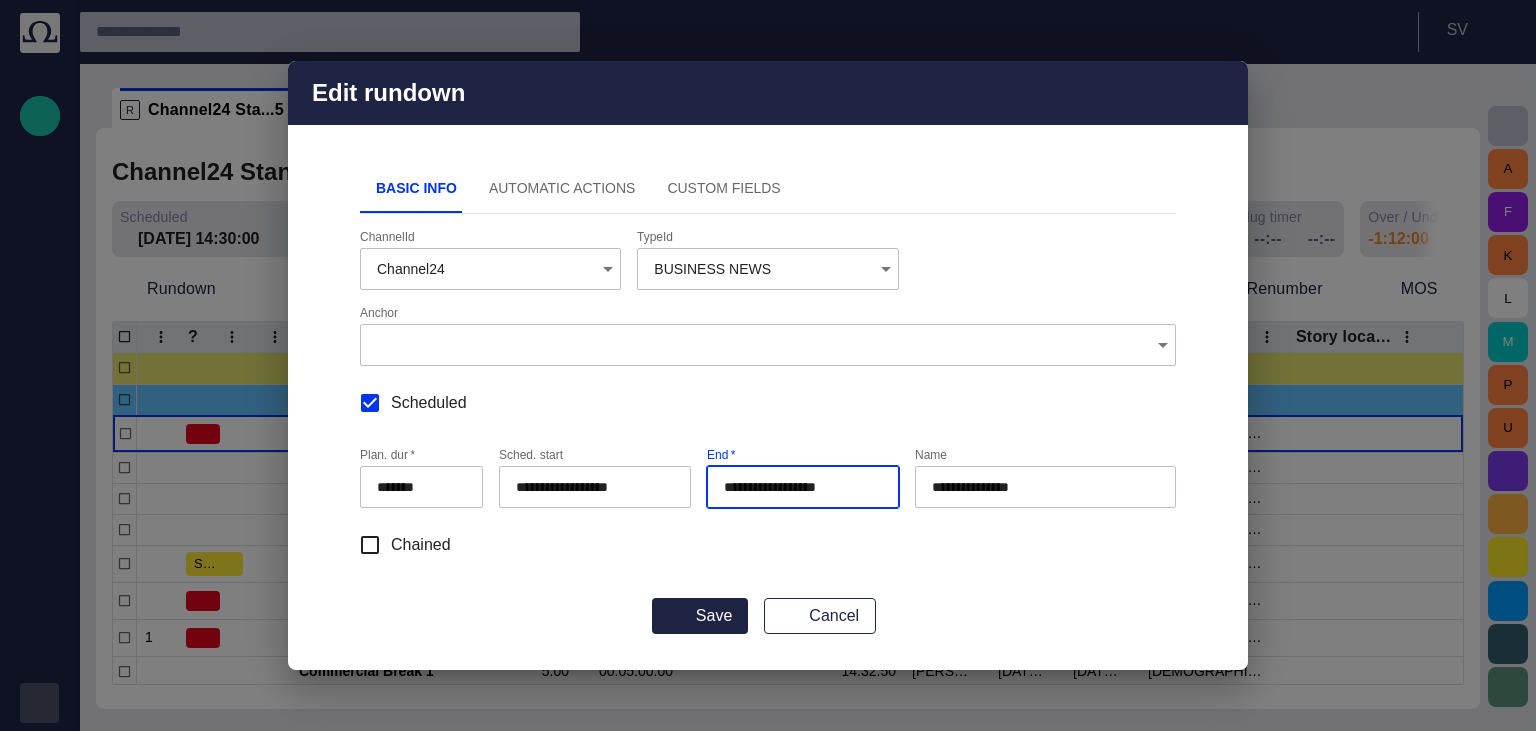 click on "Chained" at bounding box center (768, 545) 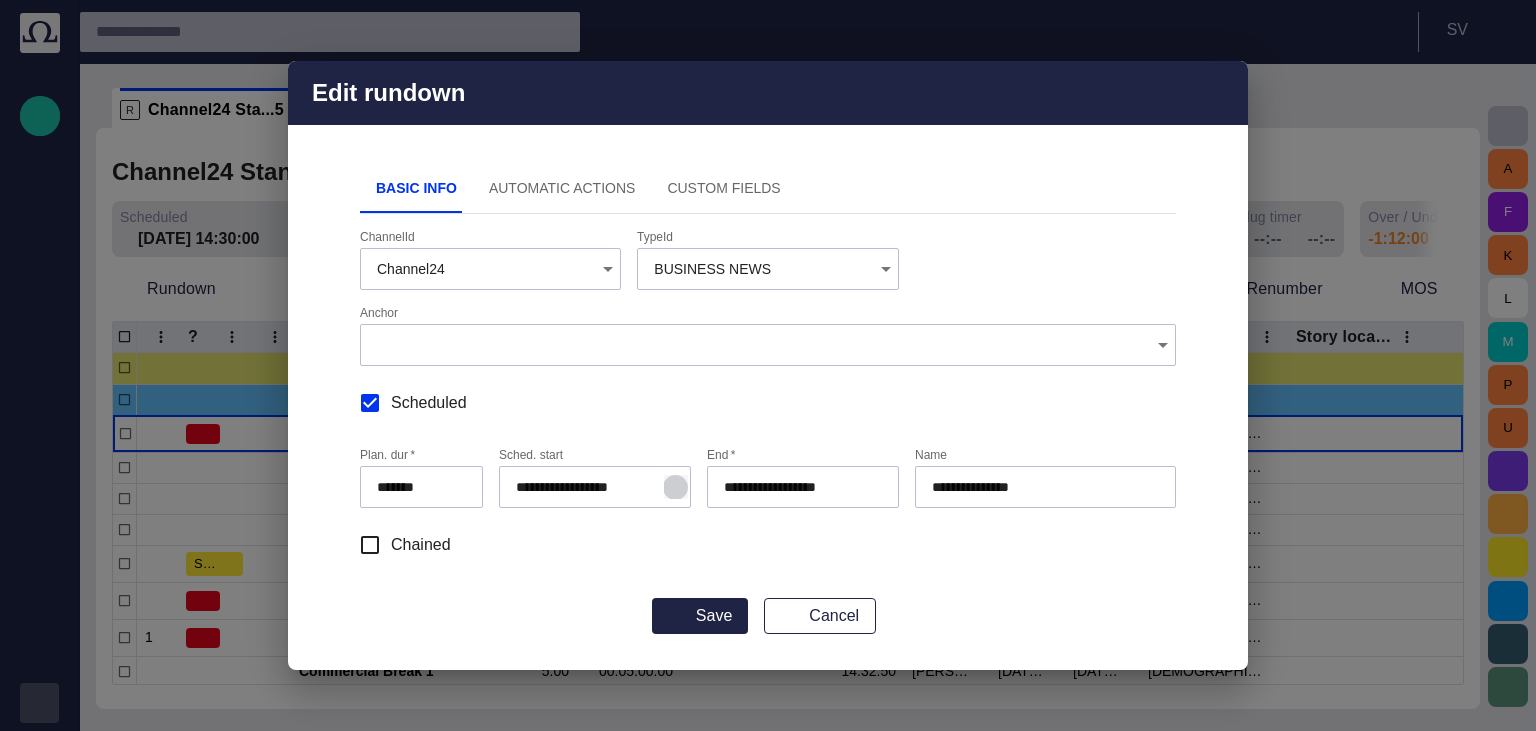 click at bounding box center [676, 487] 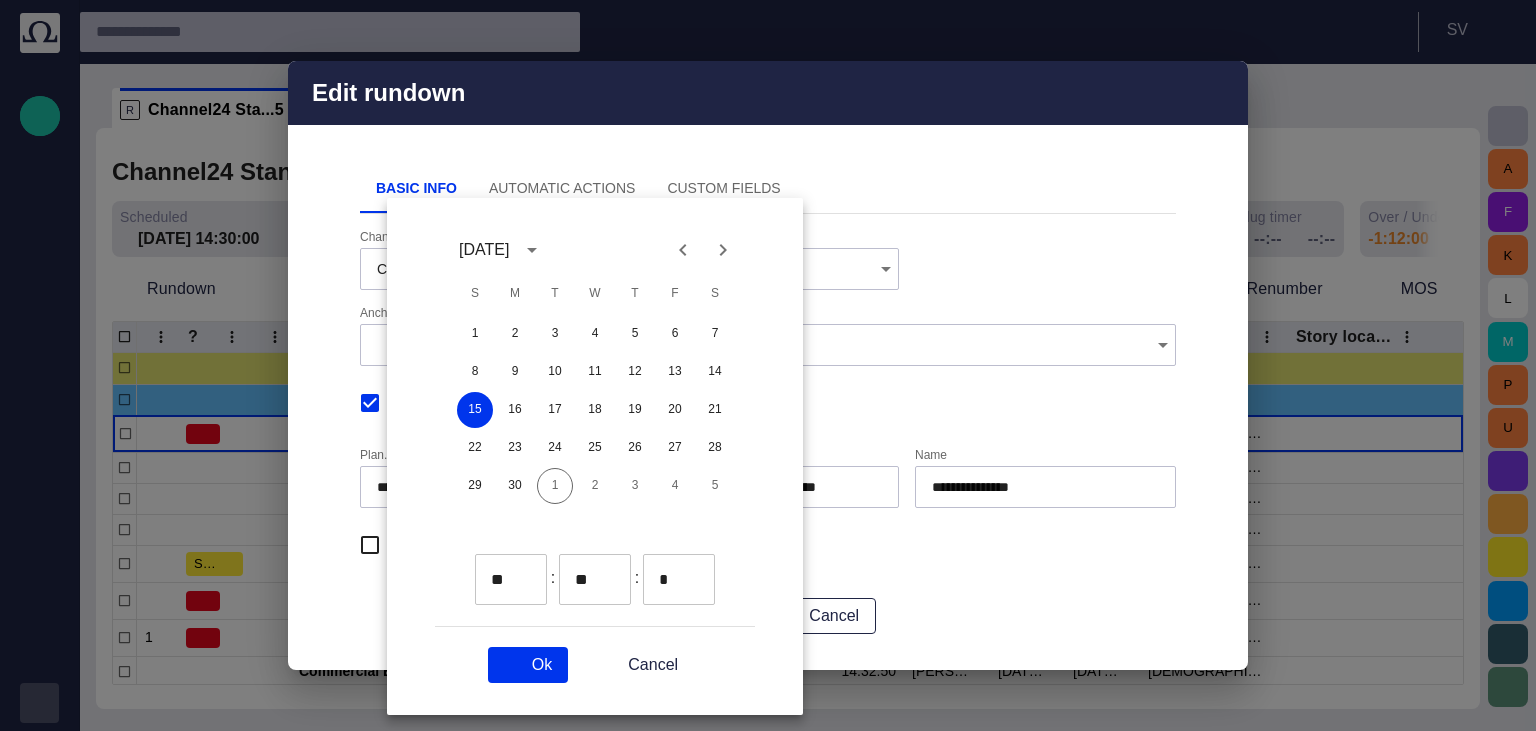 click at bounding box center (525, 572) 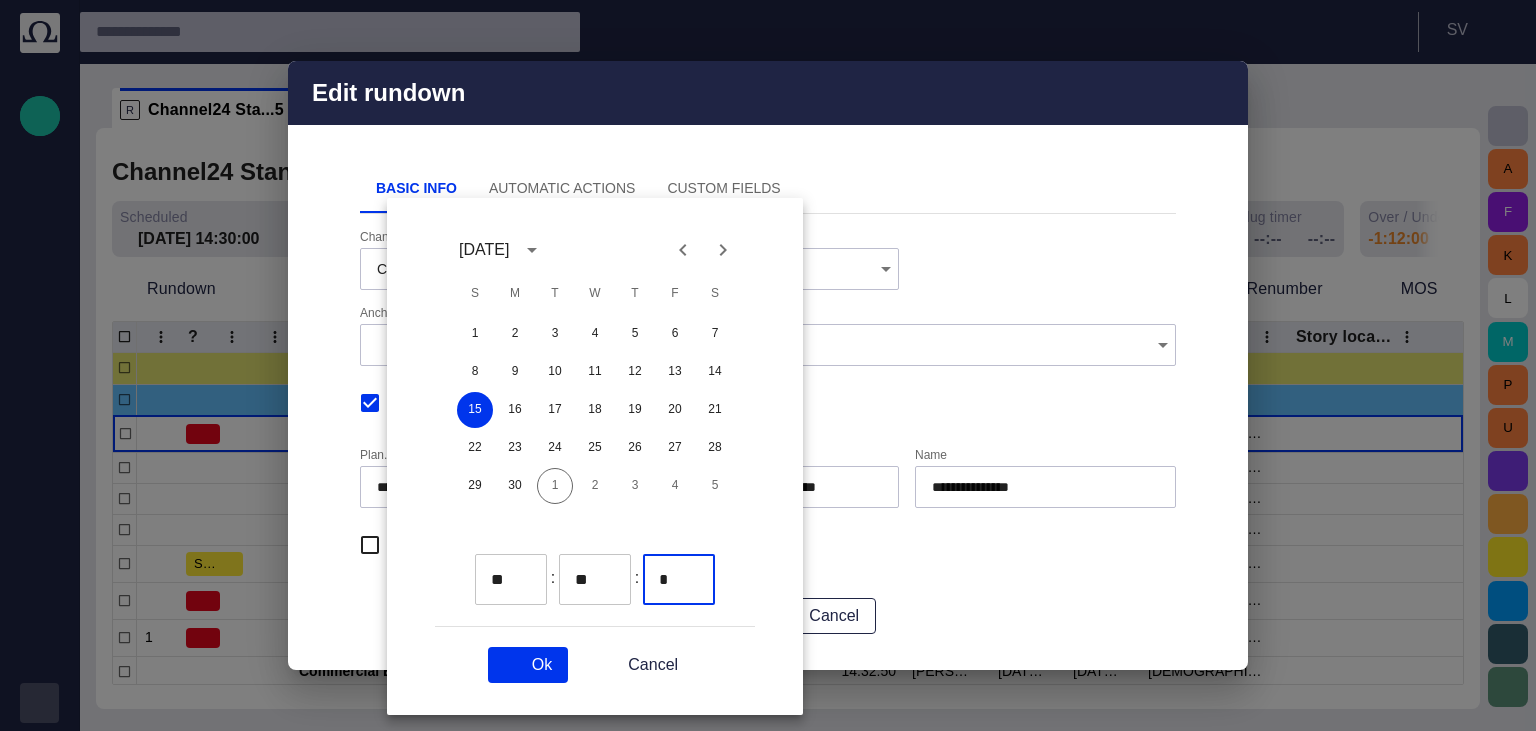 click on "Ok" at bounding box center [528, 665] 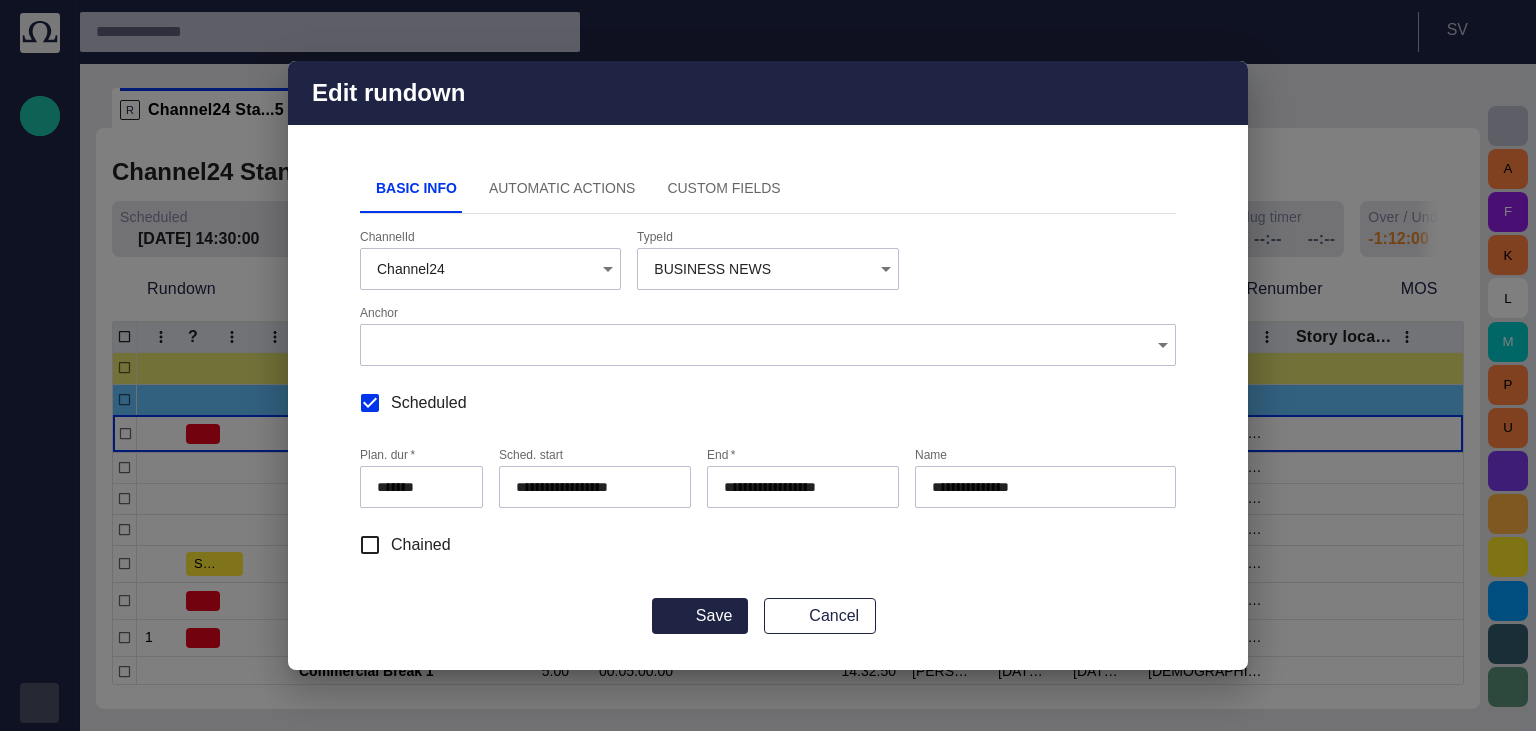type on "**********" 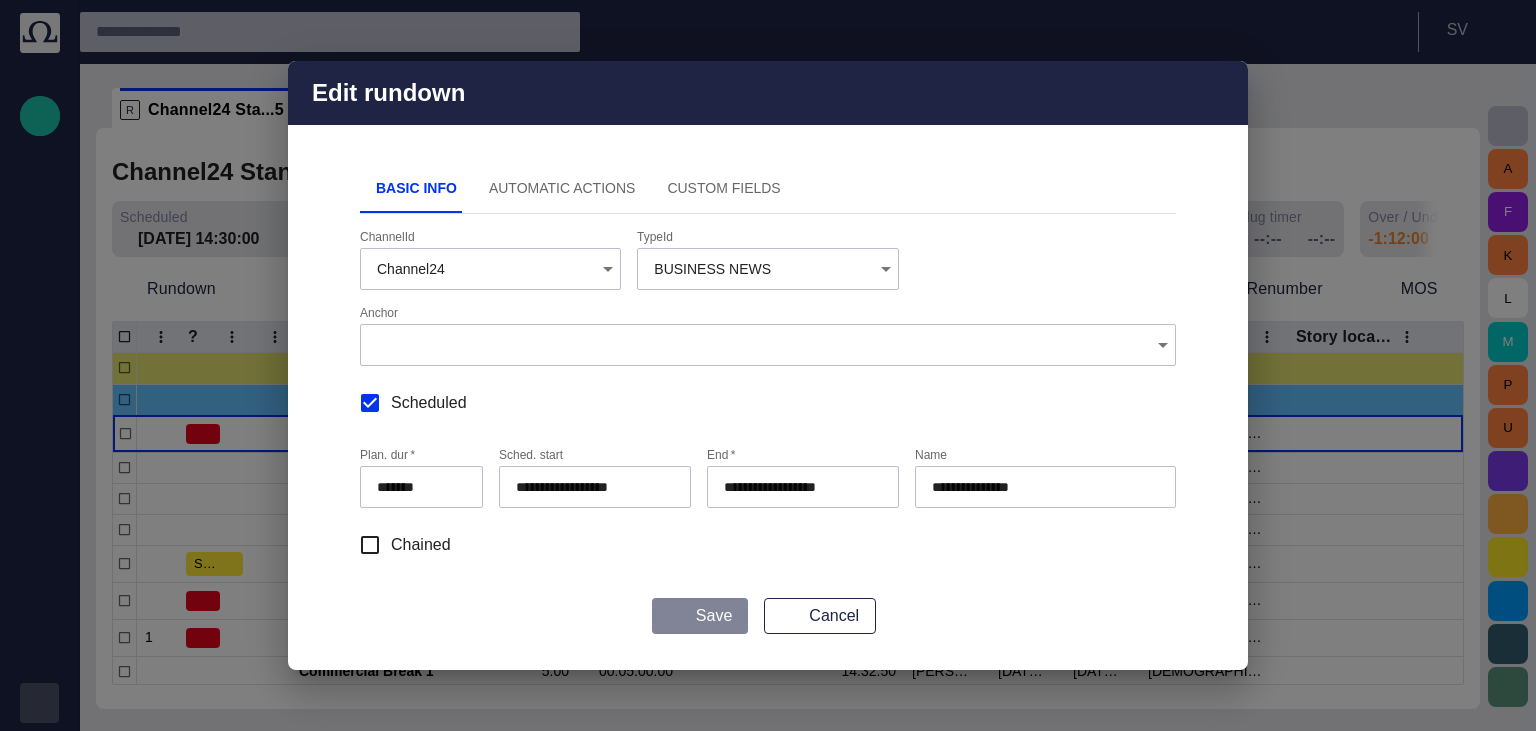 click on "Save" at bounding box center [700, 616] 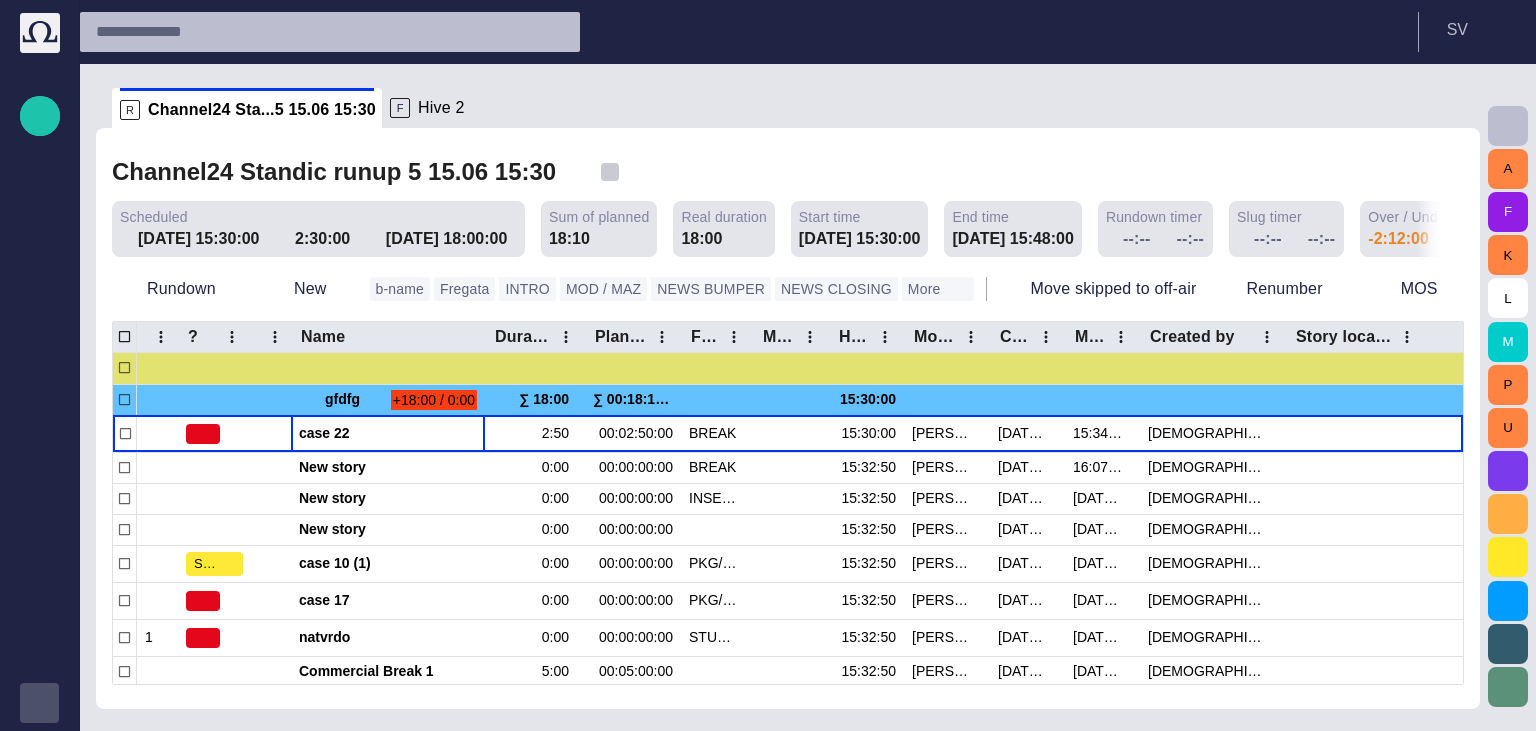 click at bounding box center [610, 172] 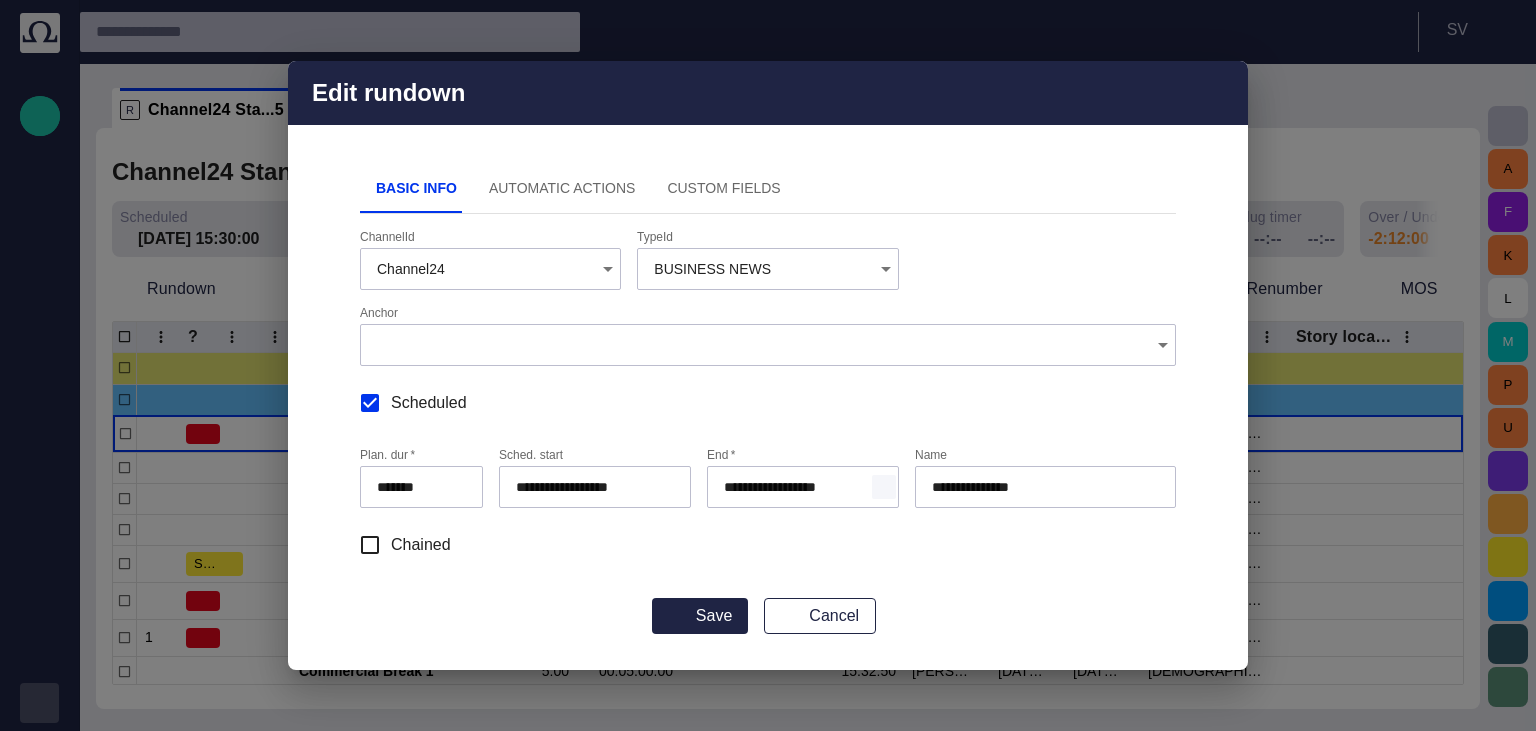 click at bounding box center (884, 487) 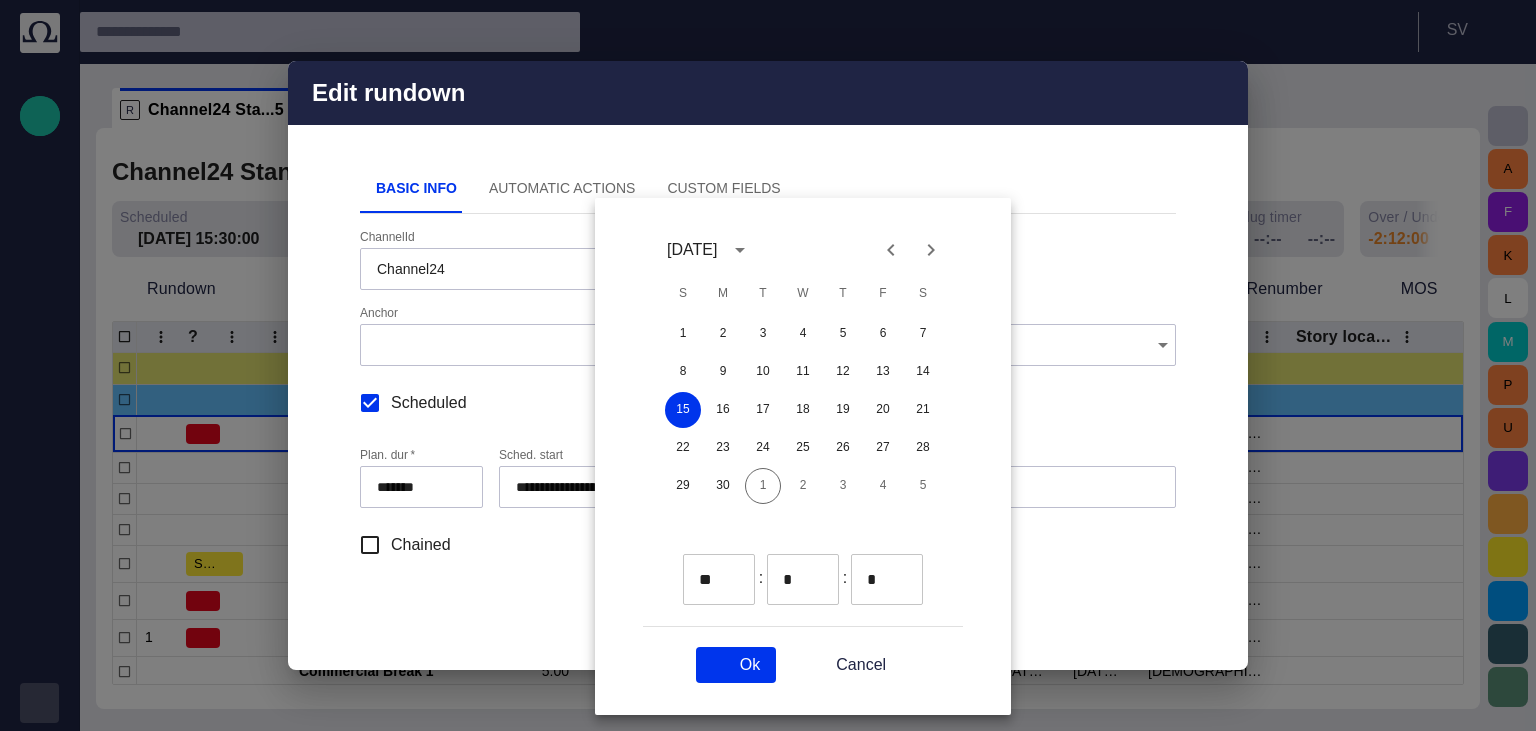 click at bounding box center [733, 572] 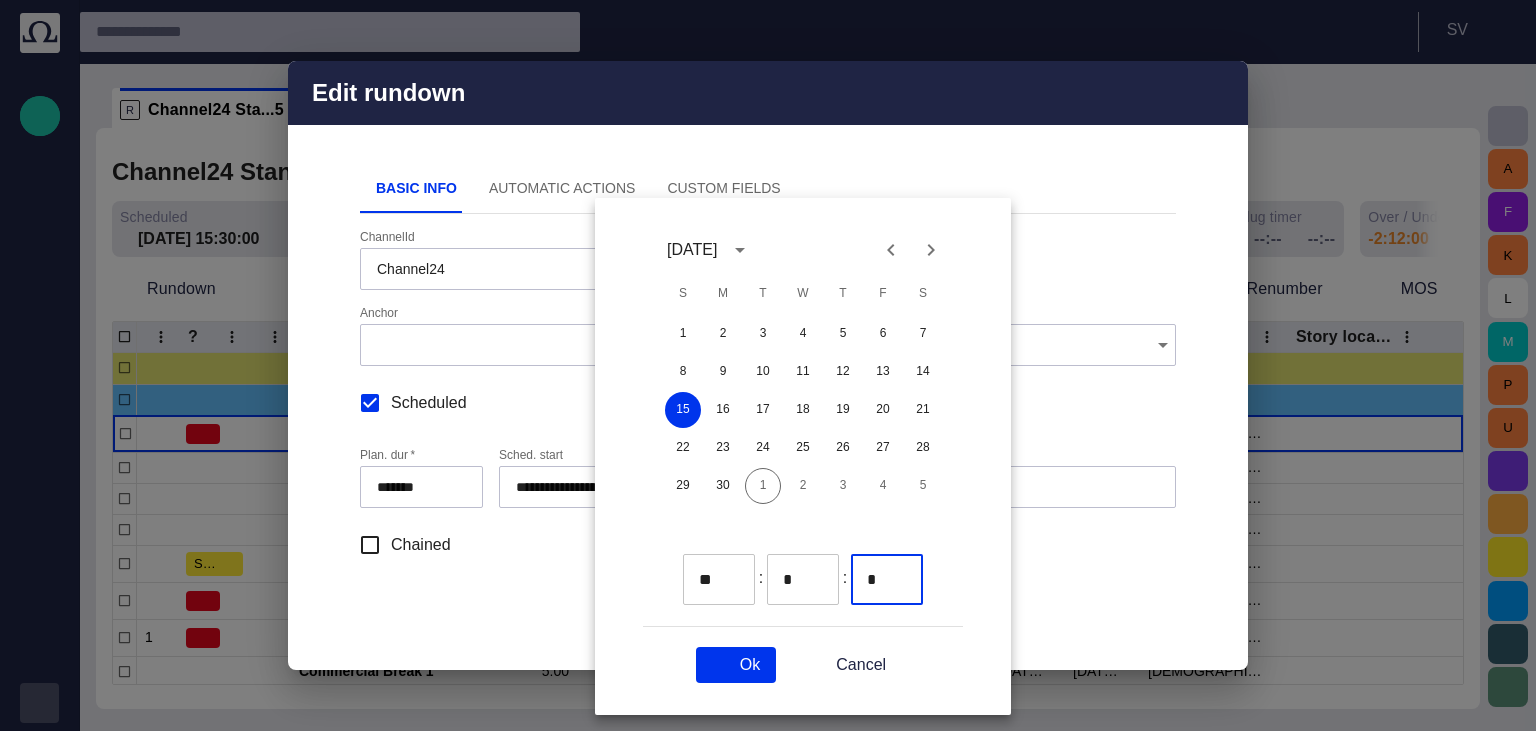 click on "[DATE] S M T W T F S 1 2 3 4 5 6 7 8 9 10 11 12 13 14 15 16 17 18 19 20 21 22 23 24 25 26 27 28 29 30 1 2 3 4 5 ** ​ : * ​ : * ​" at bounding box center [803, 422] 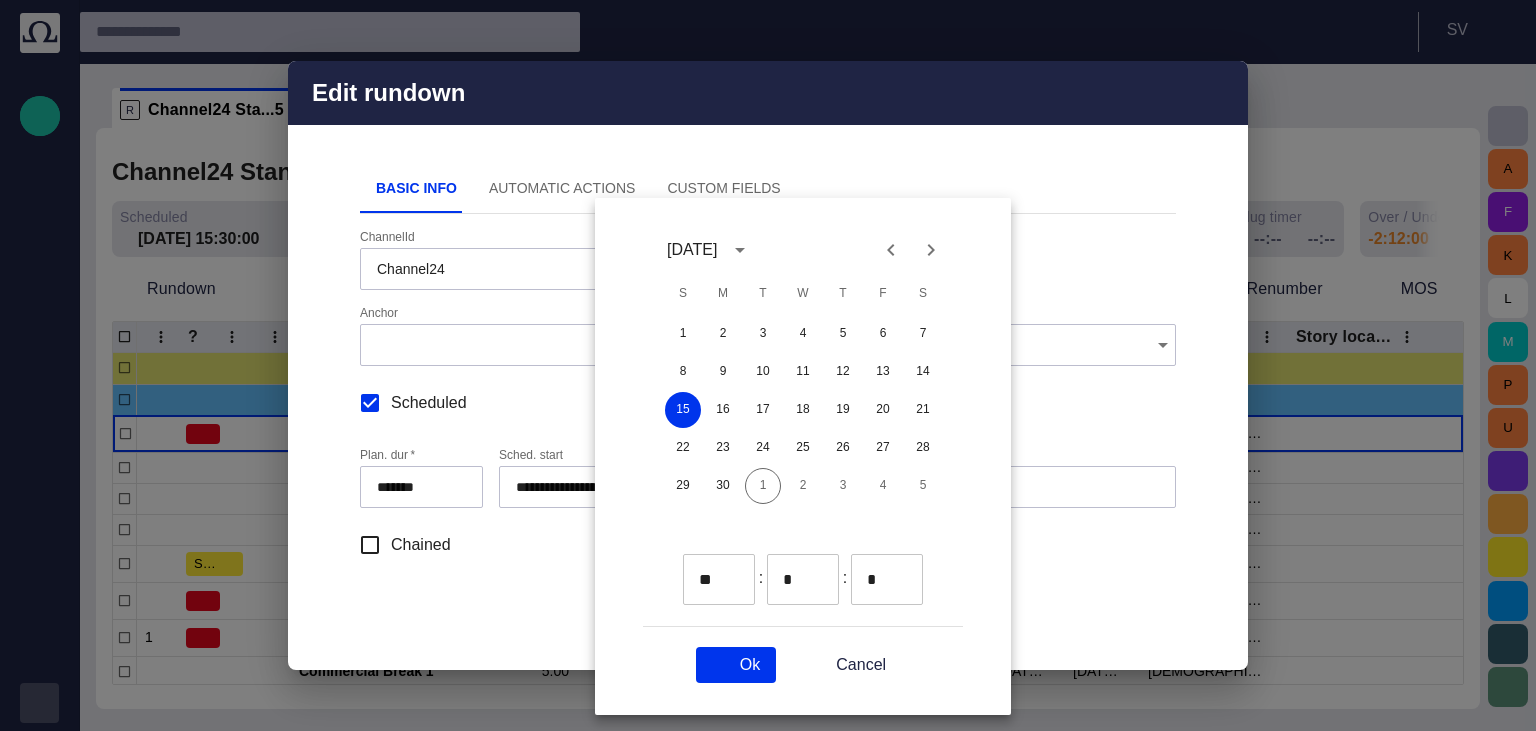 click on "Ok" at bounding box center [736, 665] 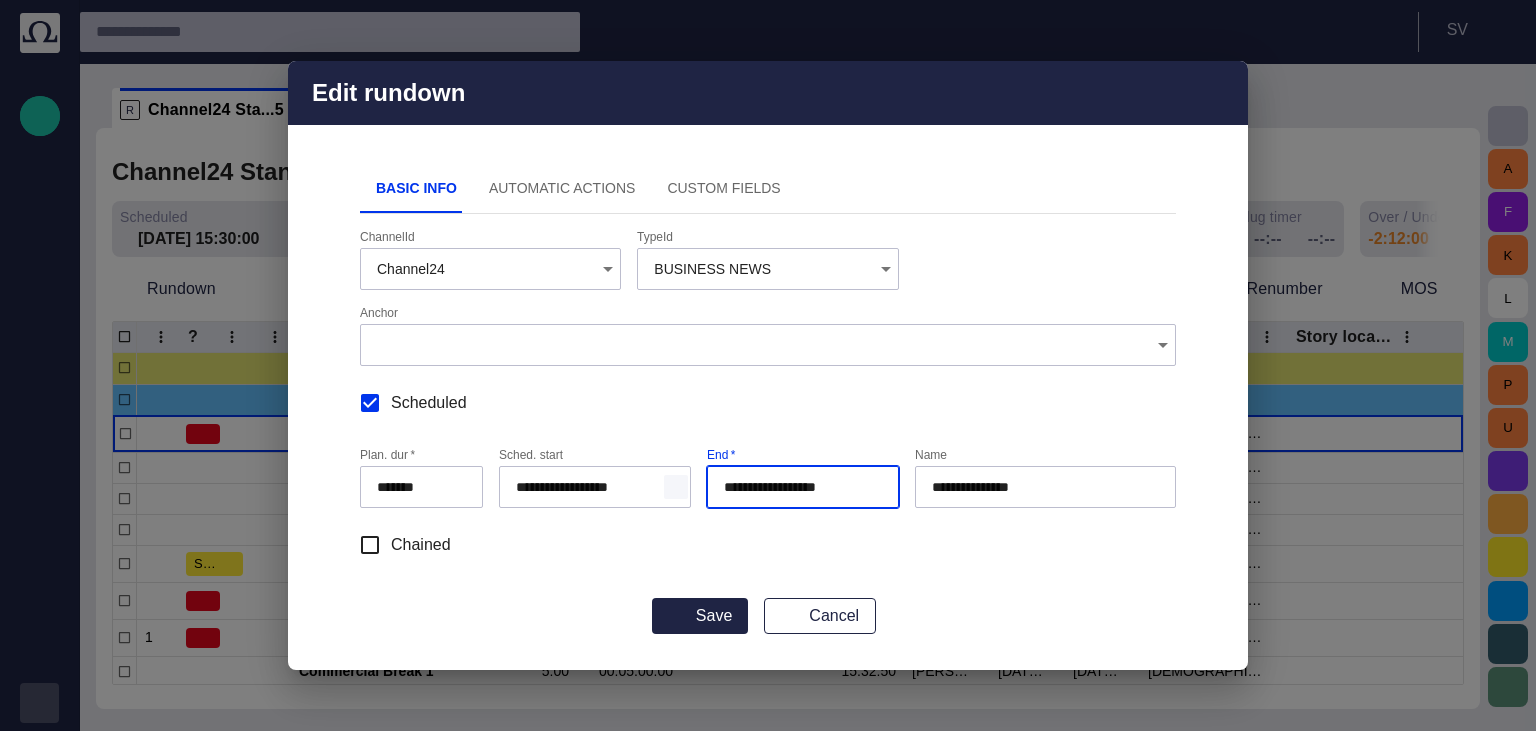 click at bounding box center [676, 487] 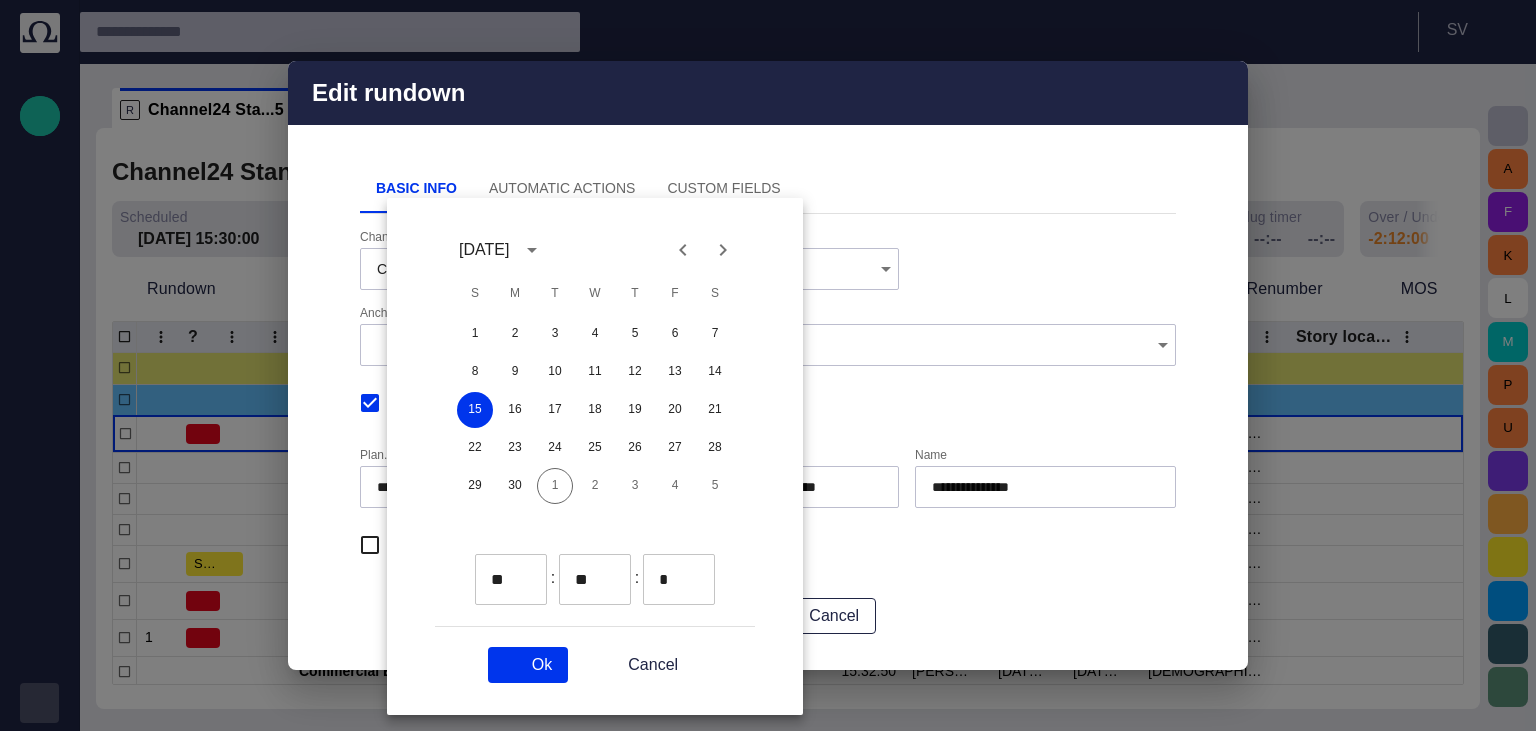 click at bounding box center [525, 588] 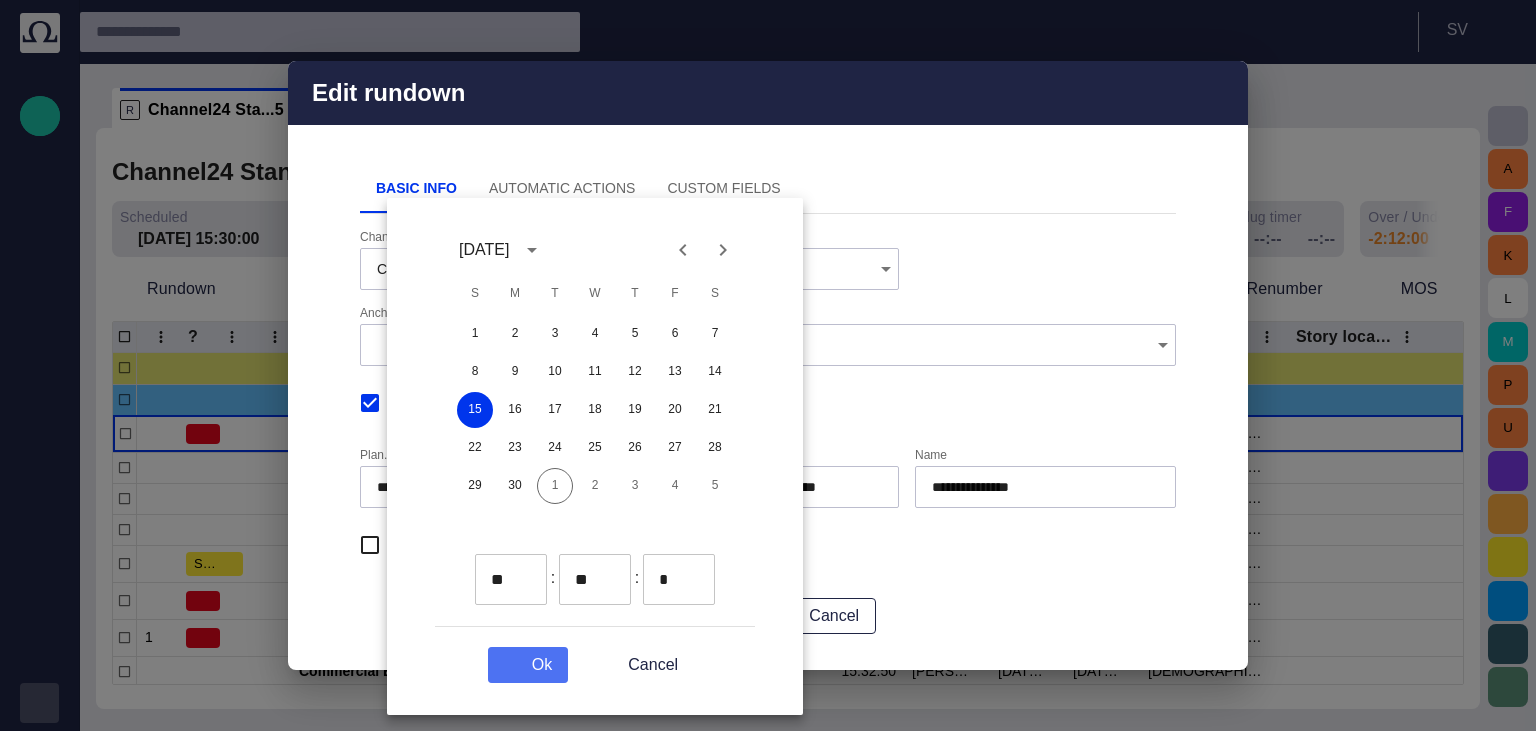 click on "Ok" at bounding box center [528, 665] 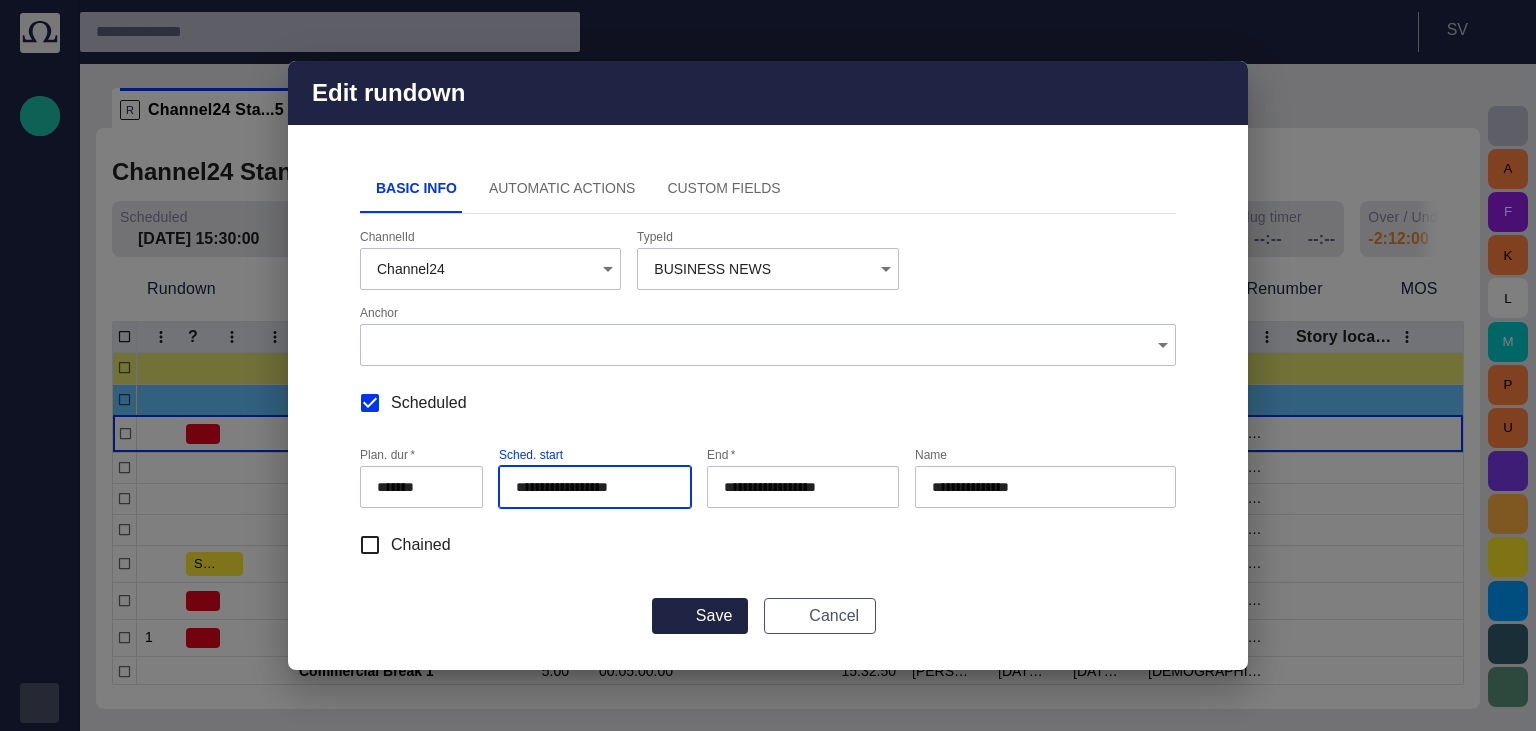 click on "Cancel" at bounding box center [820, 616] 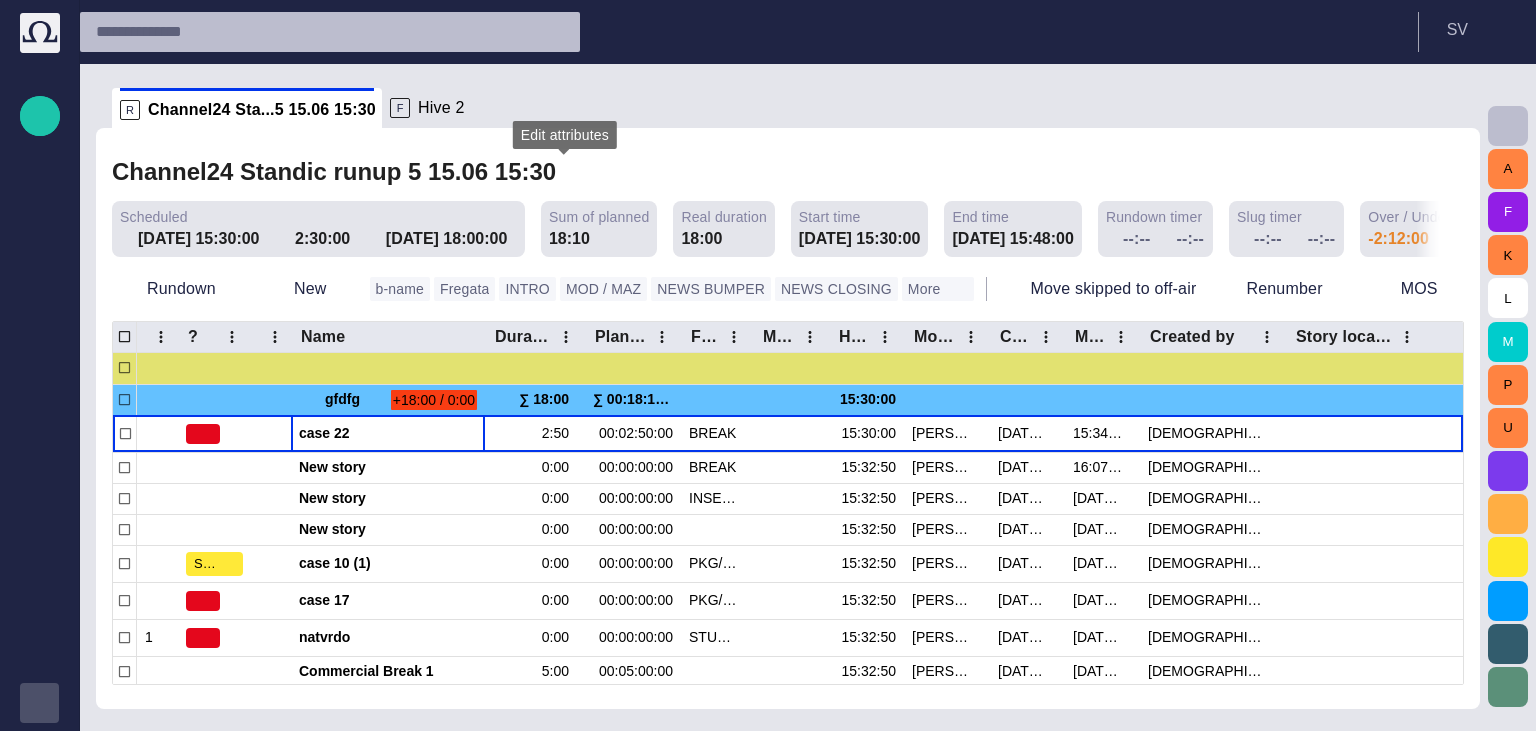 click at bounding box center [610, 172] 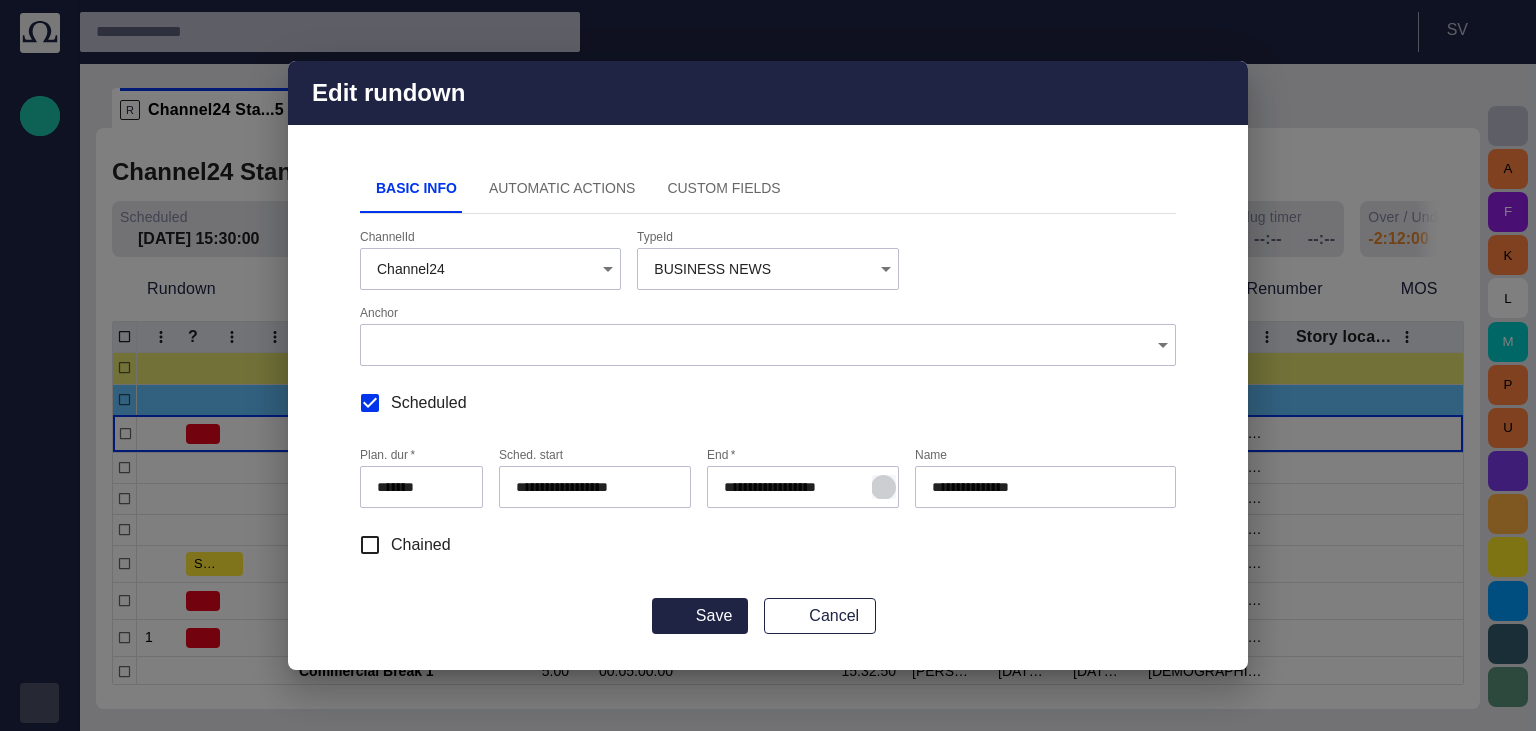 click at bounding box center [884, 487] 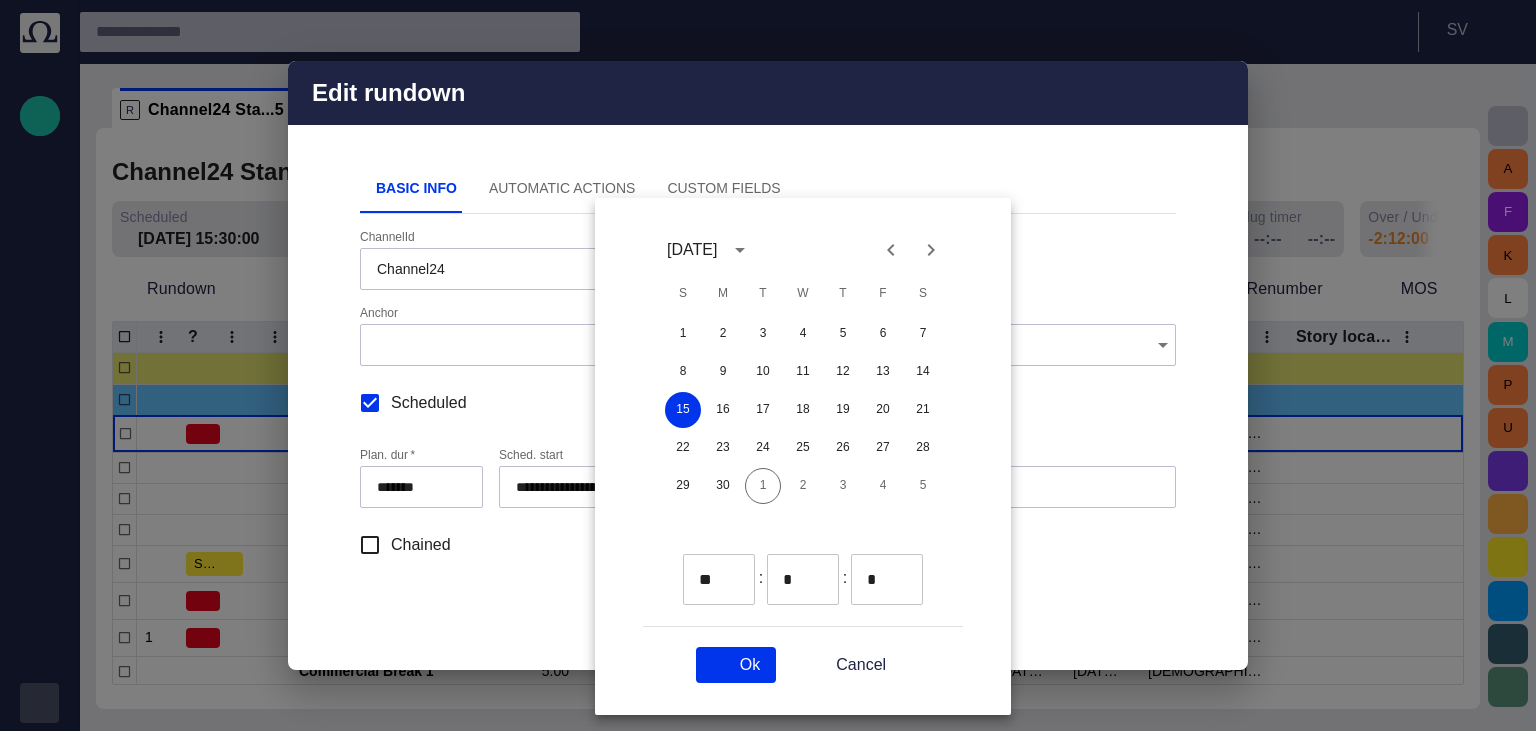 click at bounding box center [733, 588] 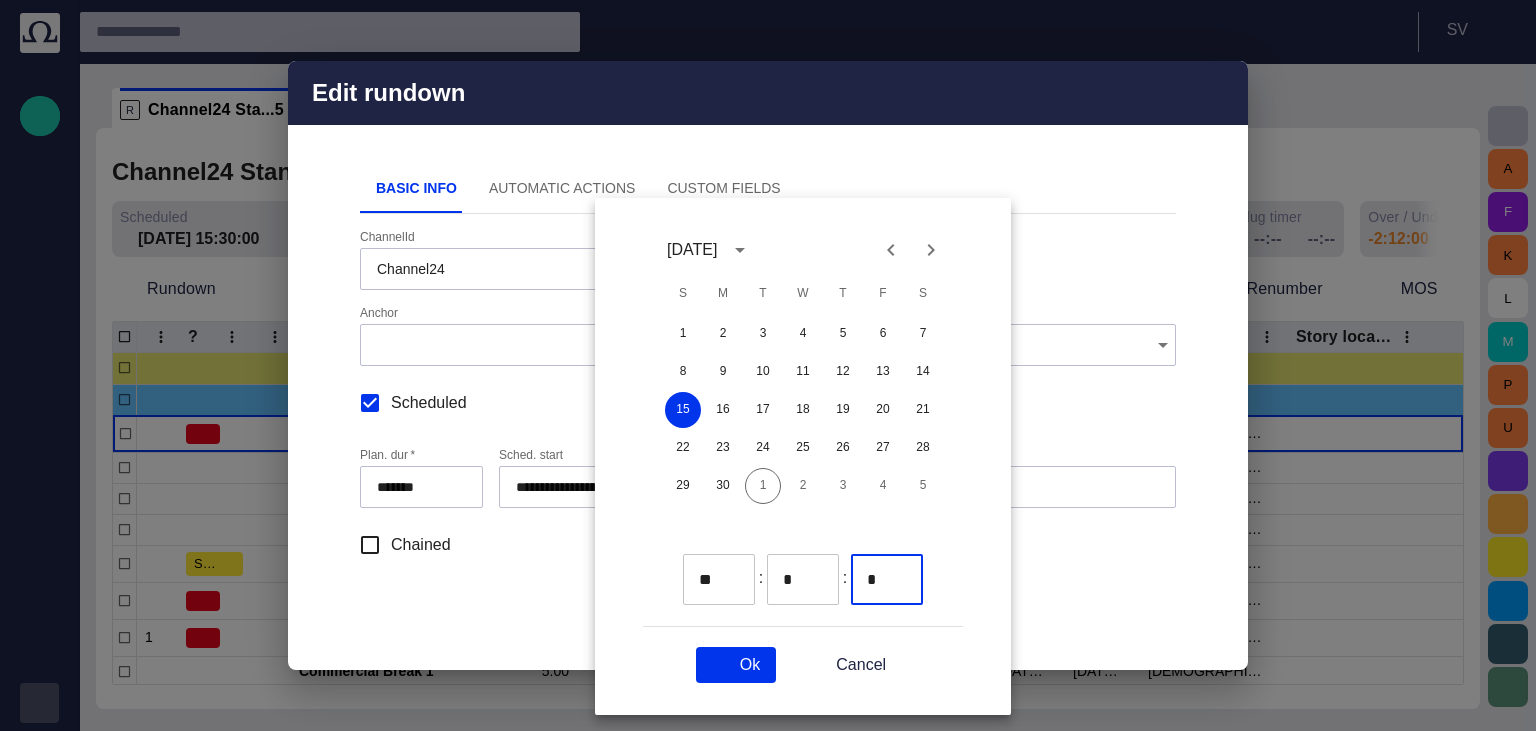 click on "Ok" at bounding box center (736, 665) 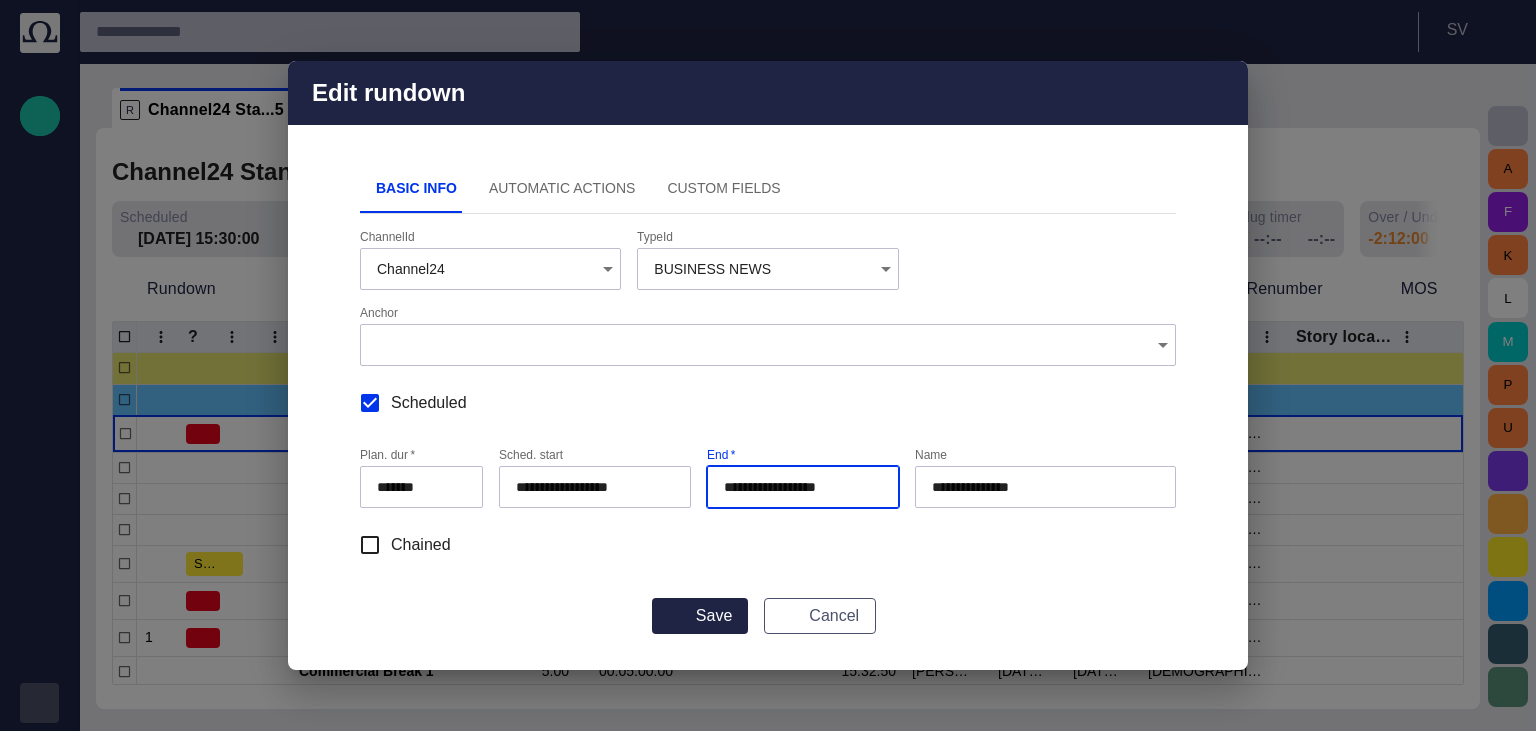 click on "Cancel" at bounding box center [820, 616] 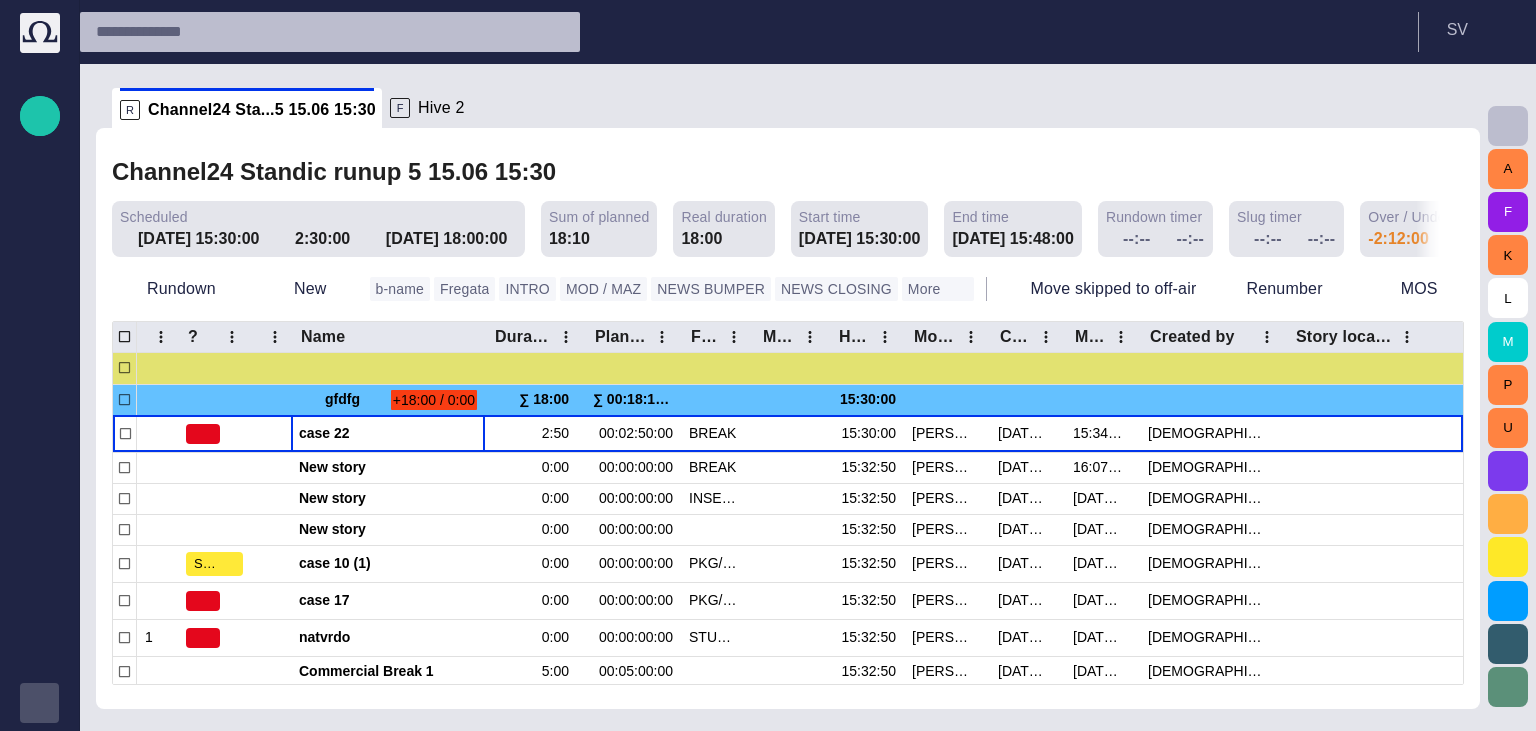 click on "Channel24 Standic runup 5 15.06 15:30" at bounding box center [374, 172] 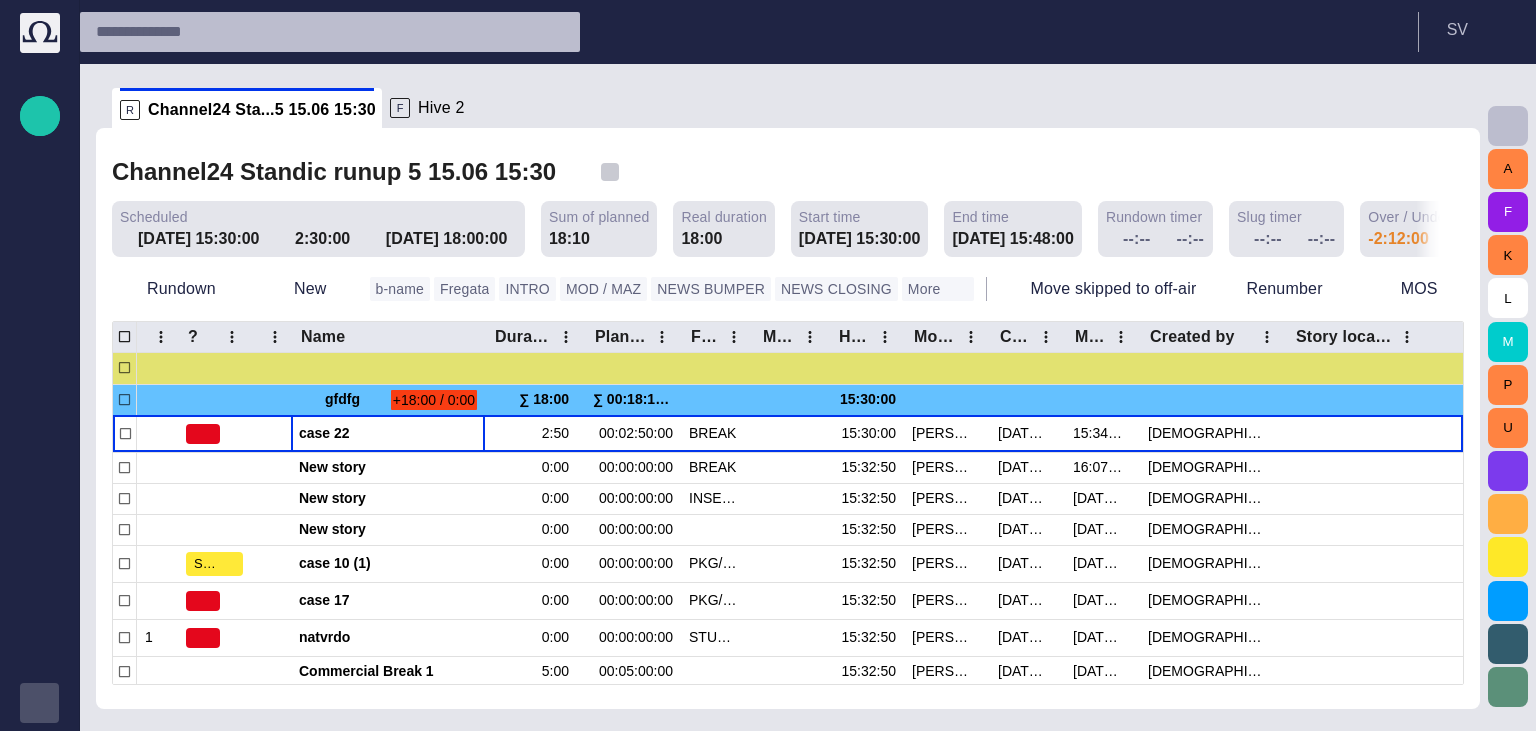 click at bounding box center [610, 172] 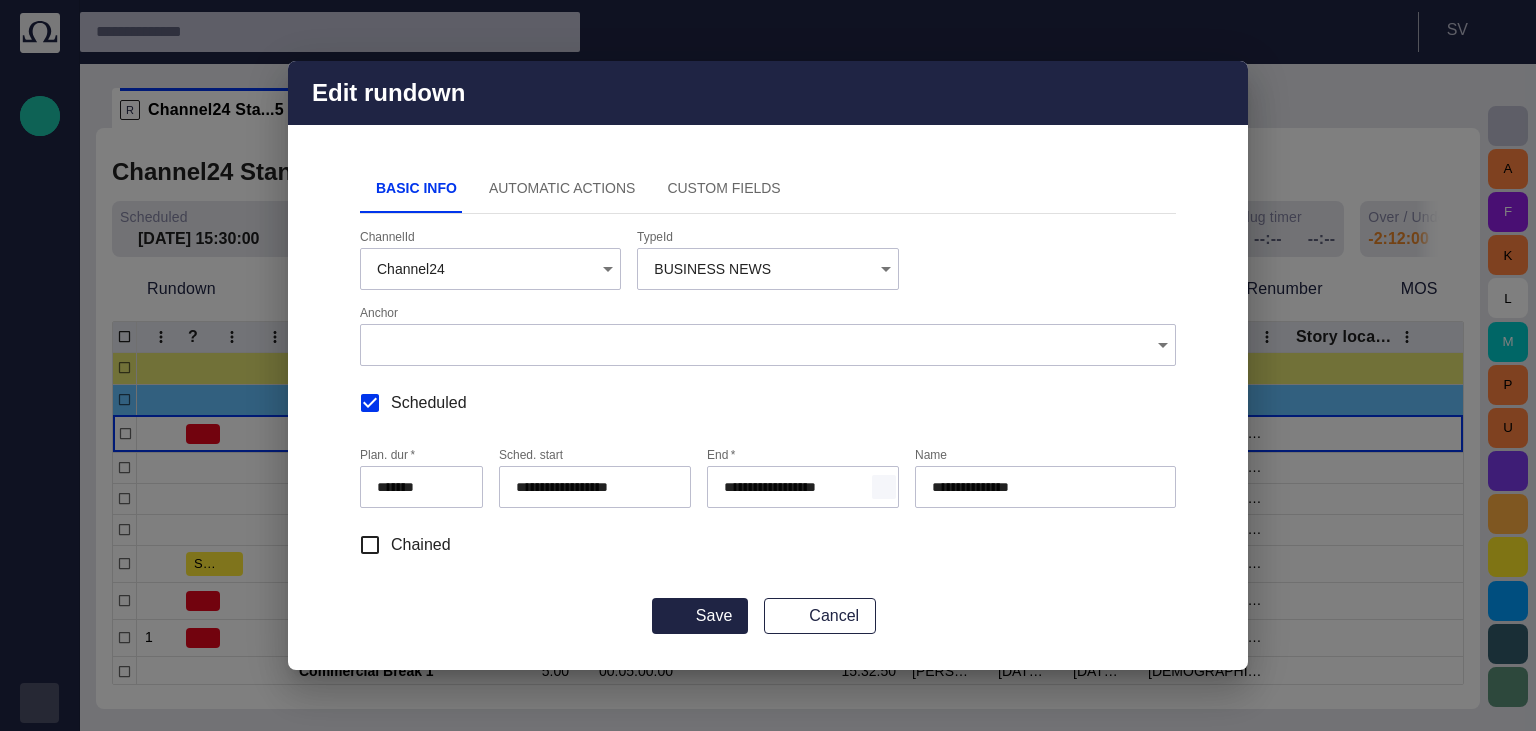 click at bounding box center [884, 487] 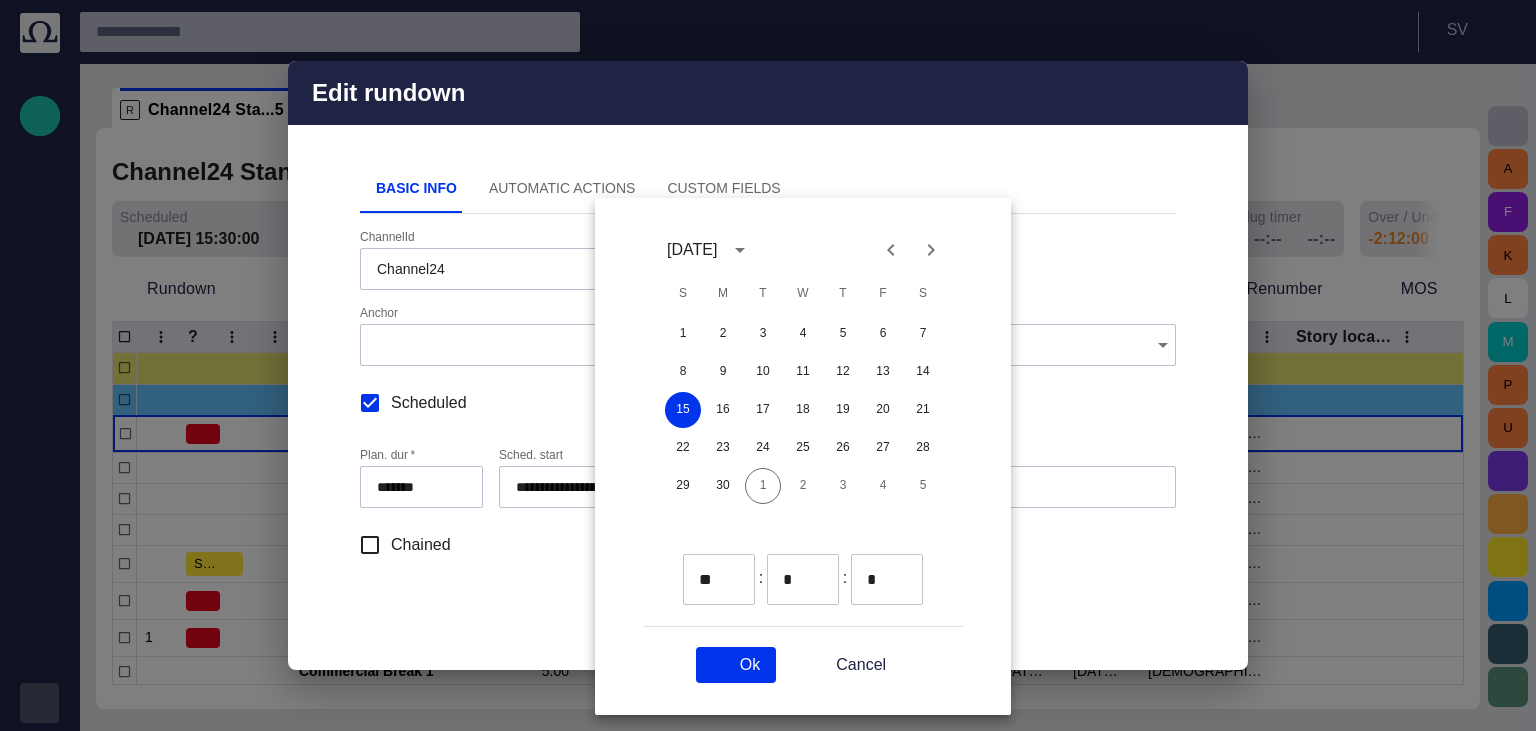click on "**" at bounding box center (704, 579) 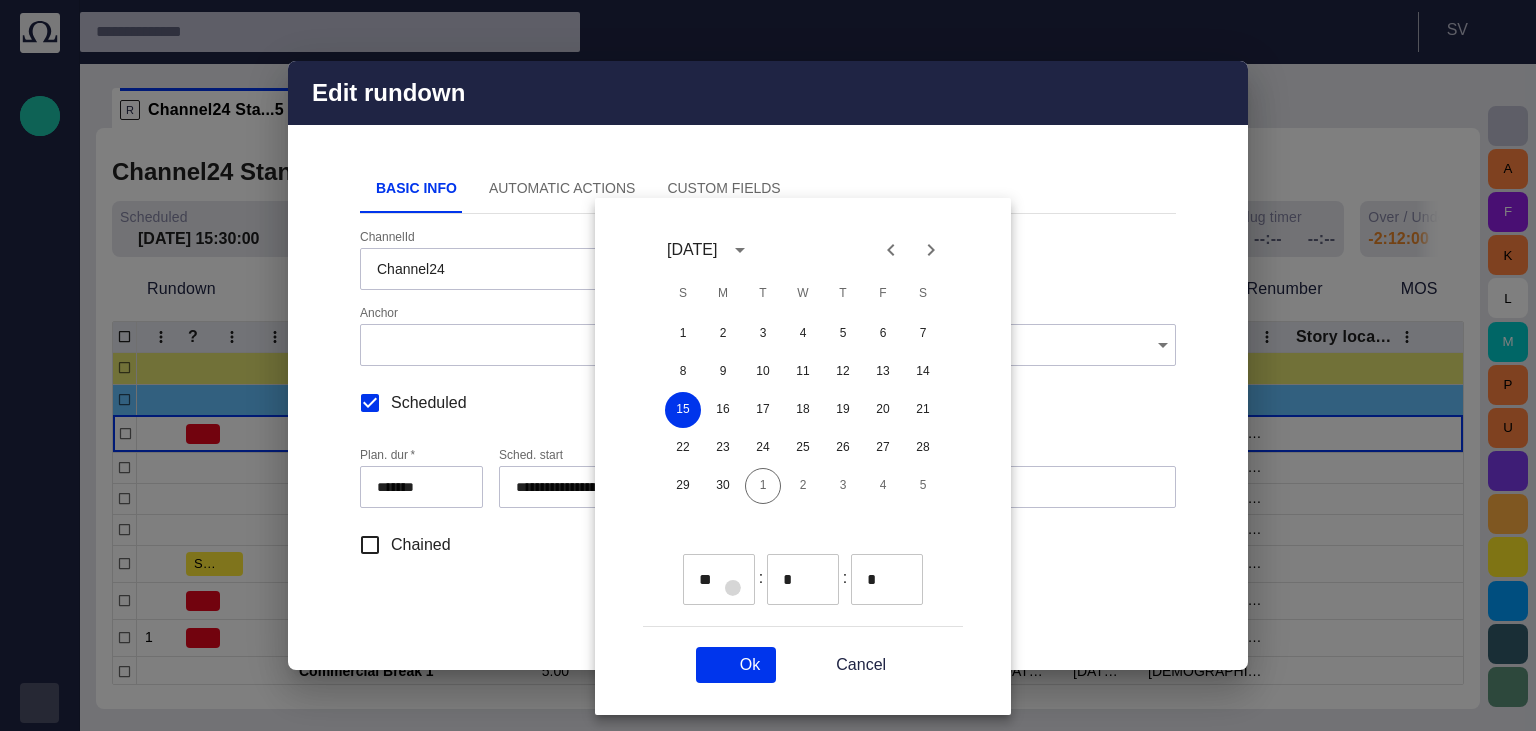 click at bounding box center (733, 588) 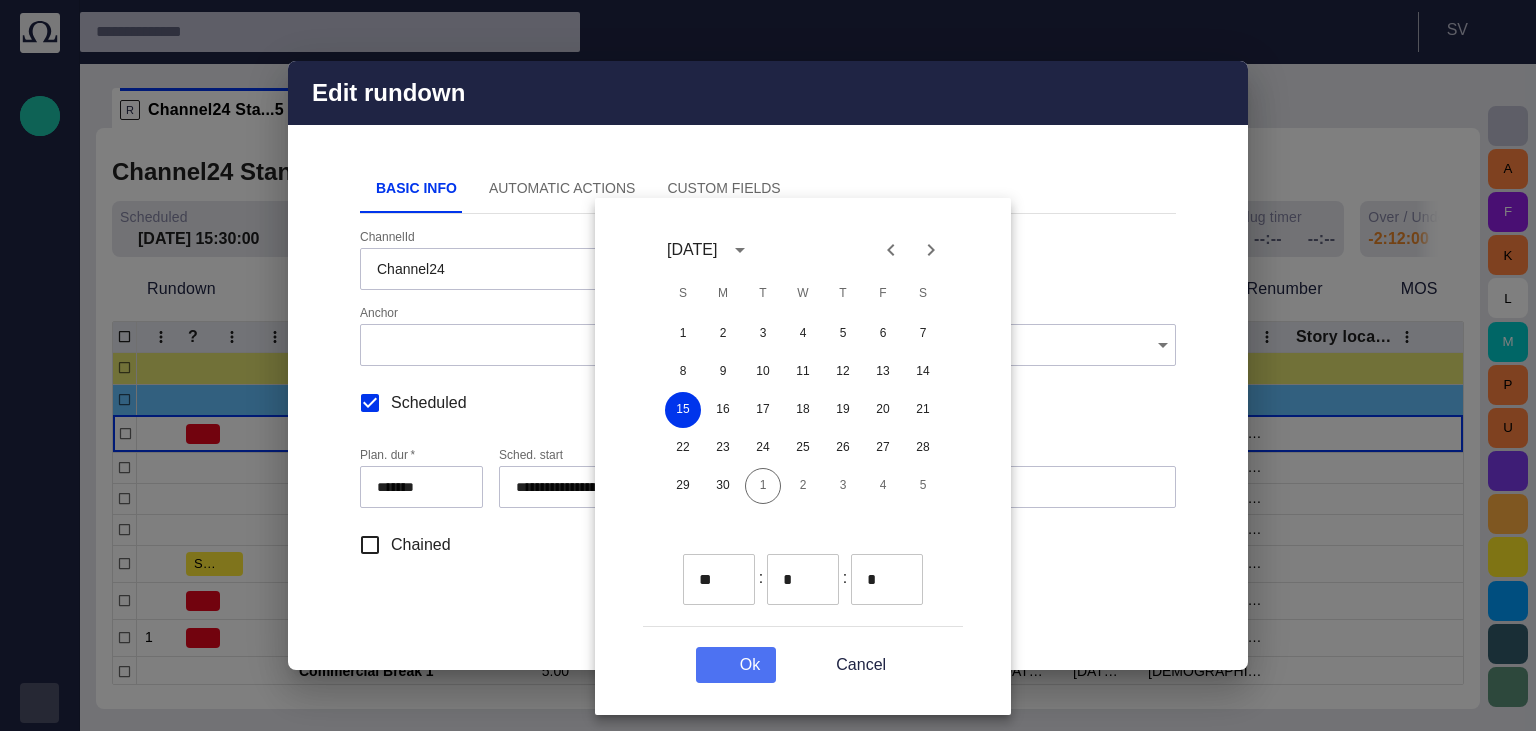 click on "Ok" at bounding box center (736, 665) 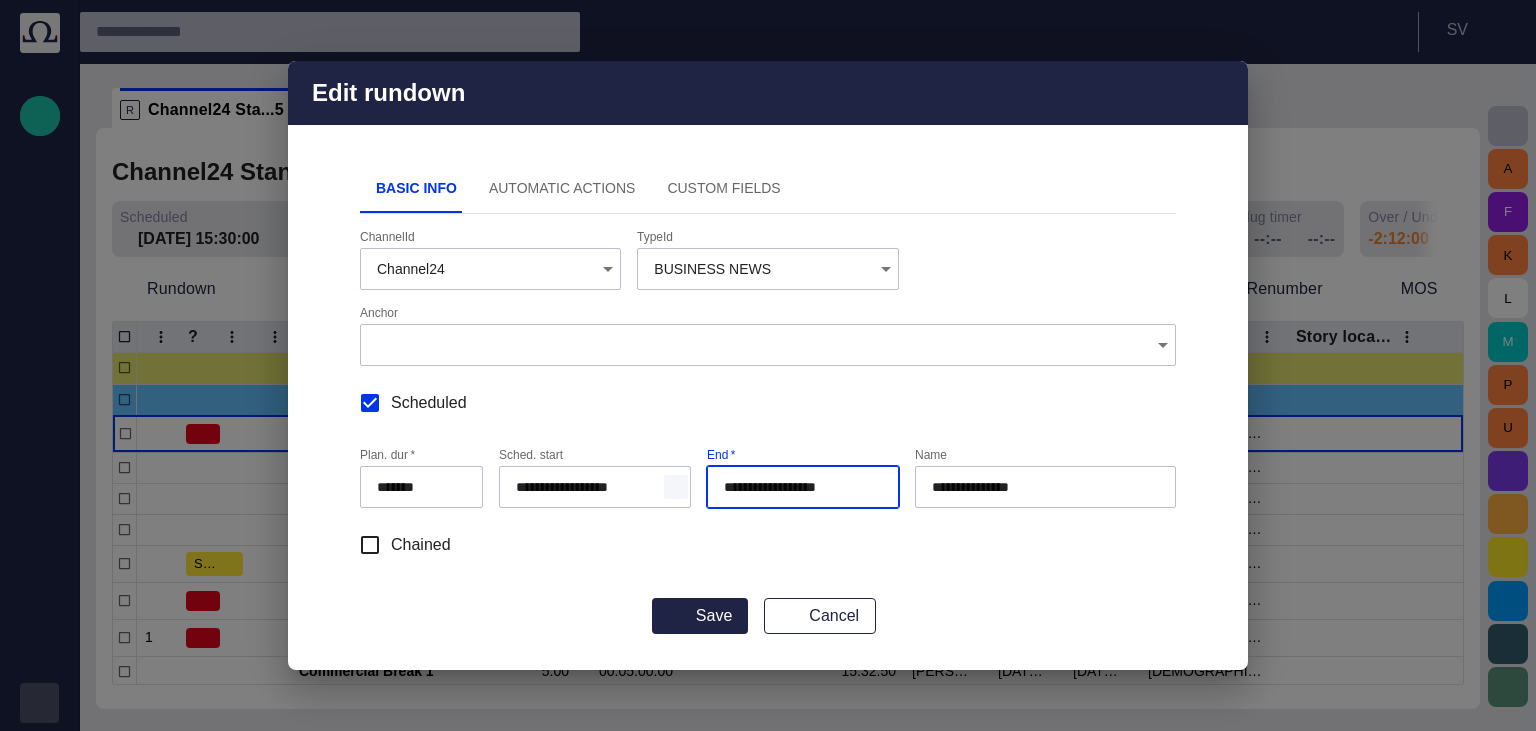 click at bounding box center [676, 487] 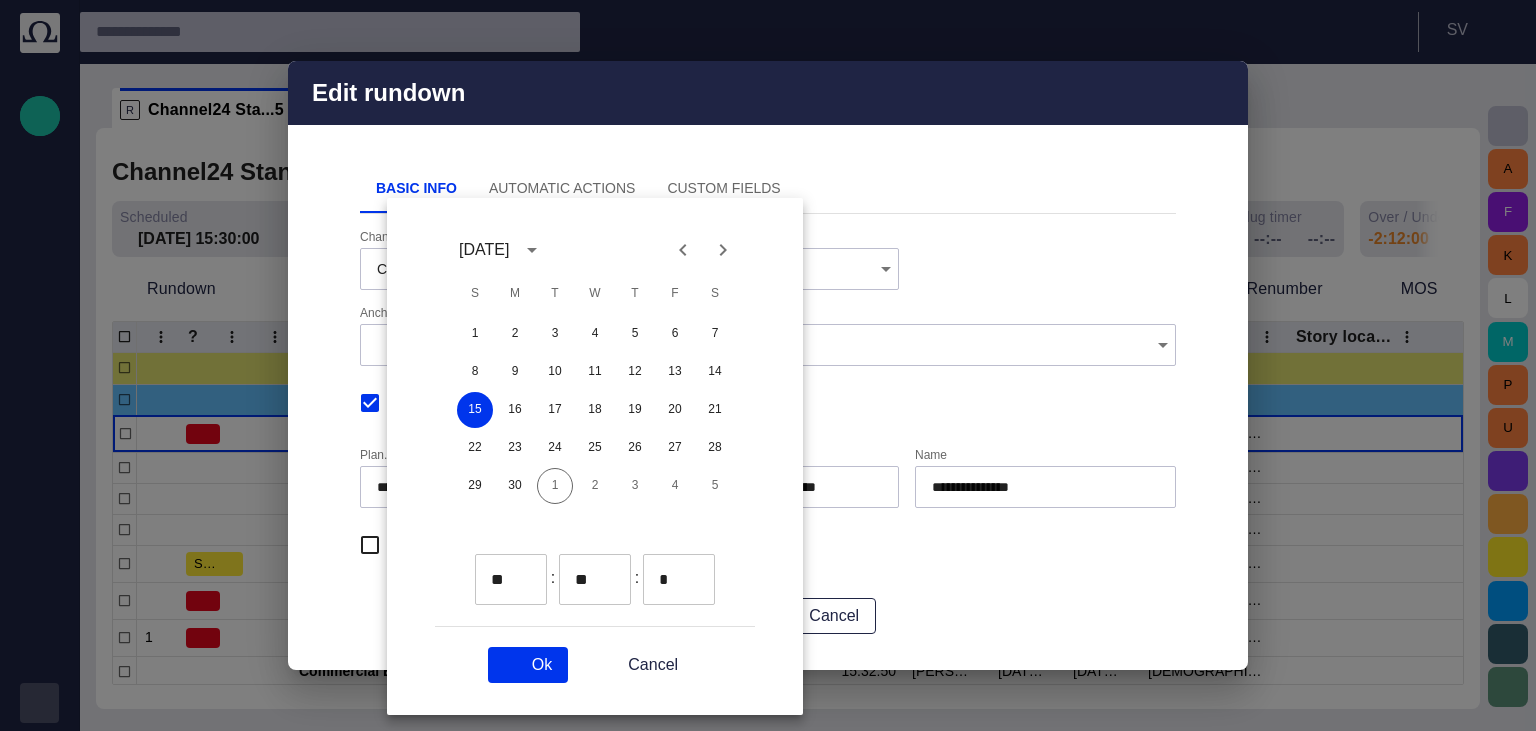 click at bounding box center (525, 572) 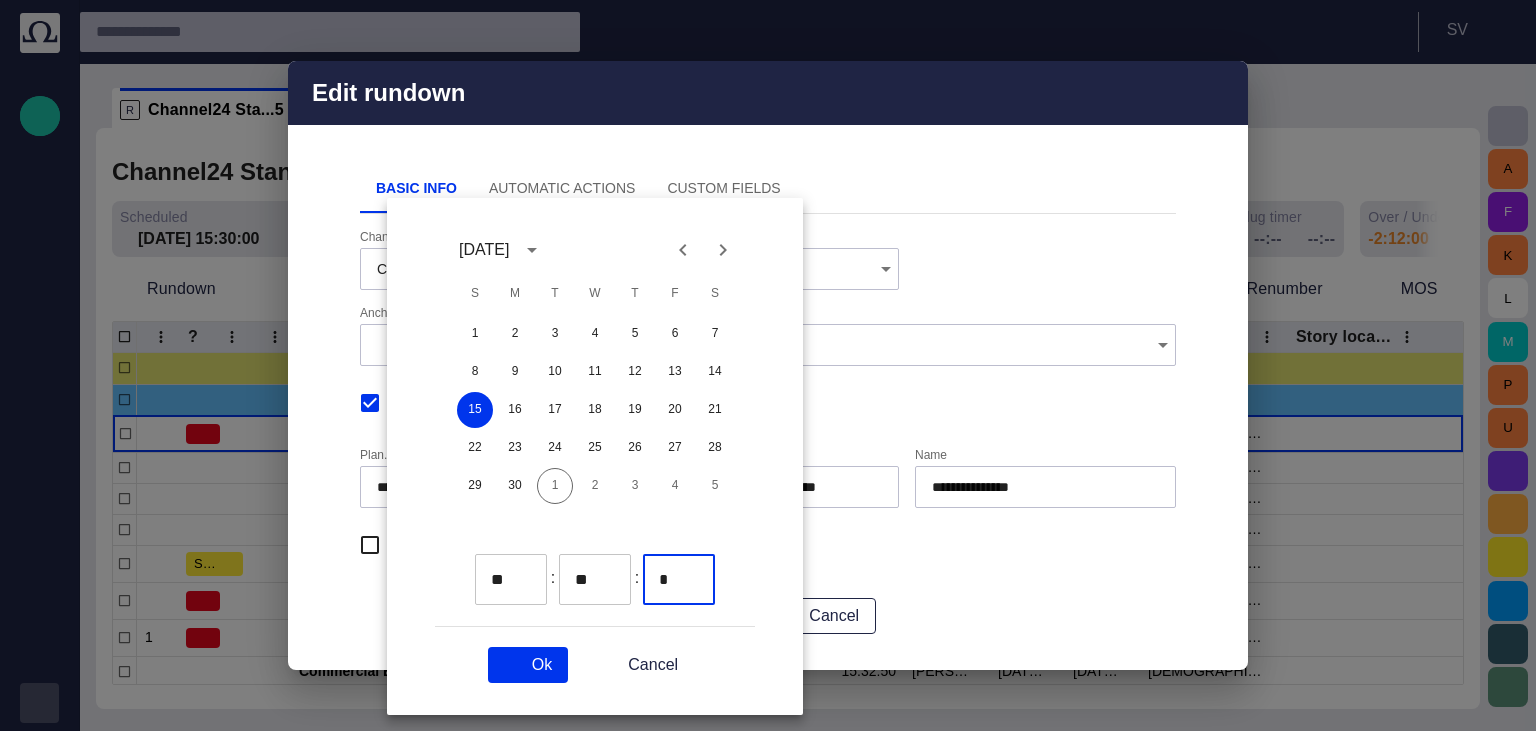 click on "Ok" at bounding box center [528, 665] 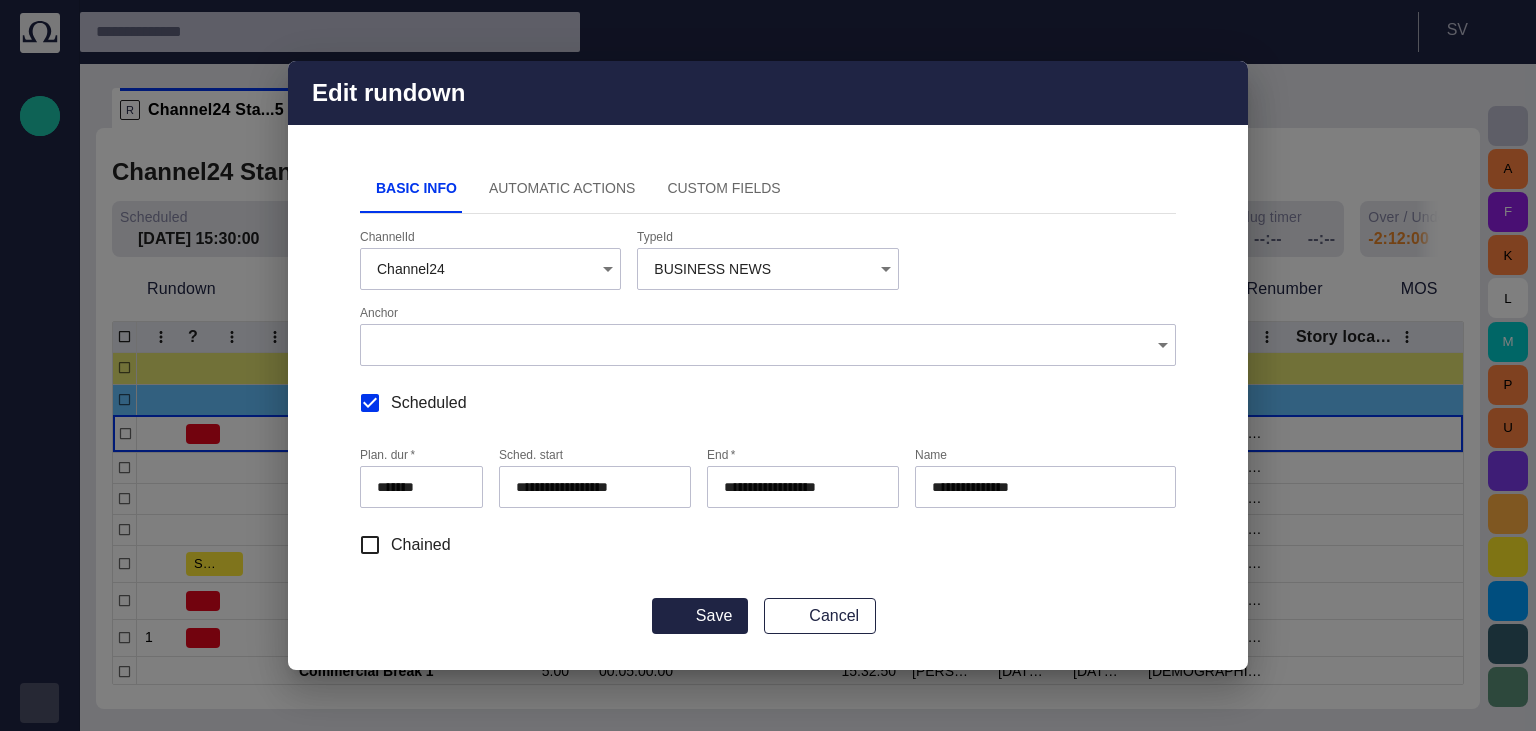 type on "**********" 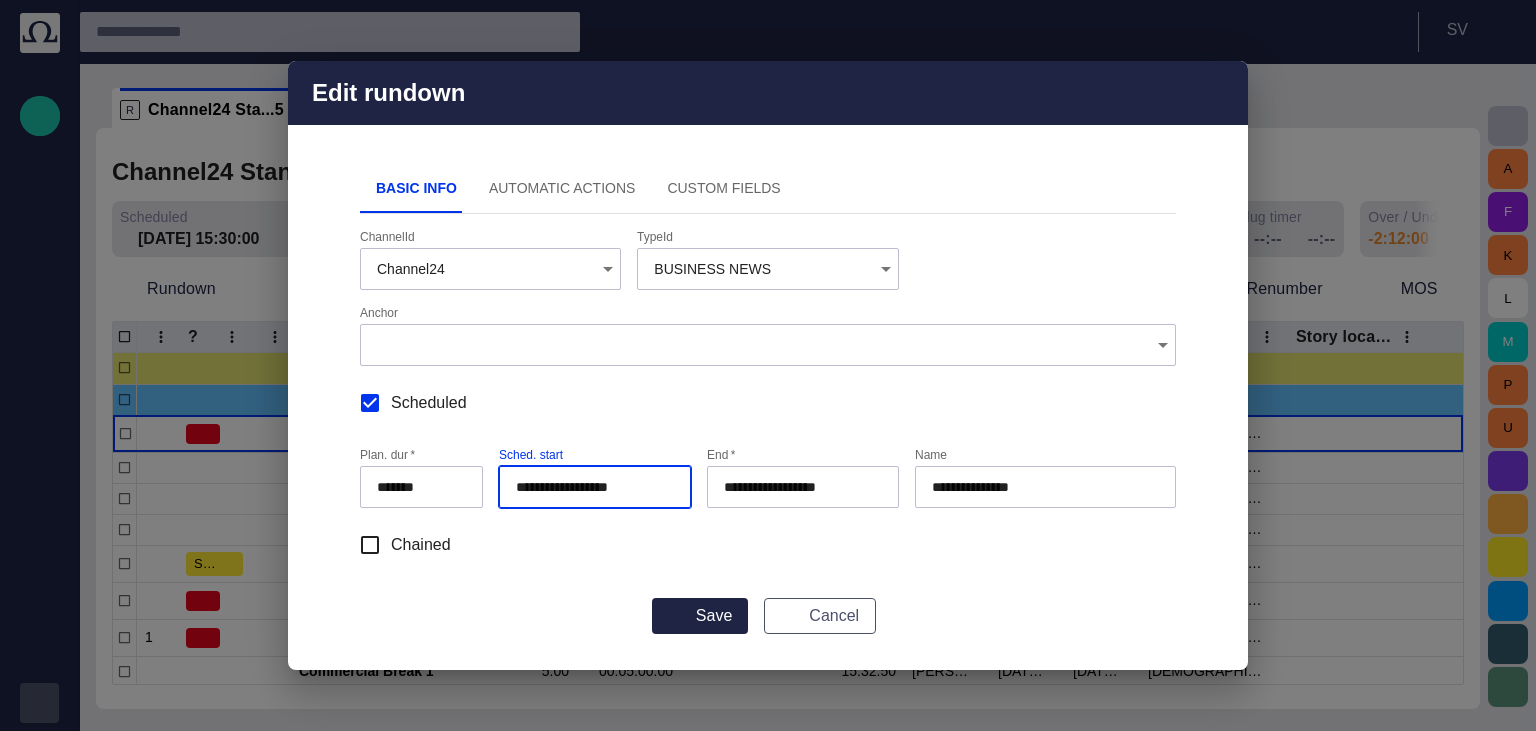 click on "Cancel" at bounding box center [820, 616] 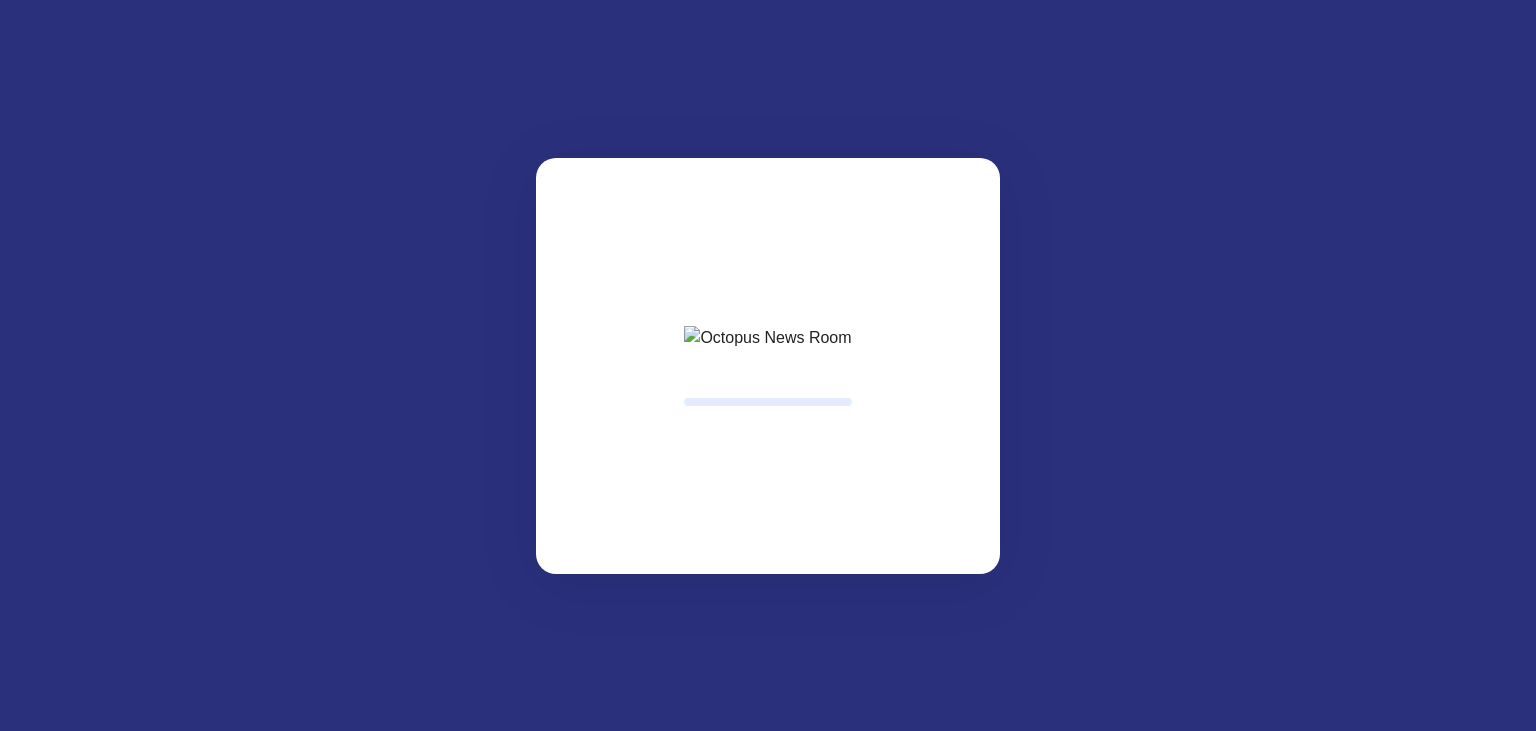 scroll, scrollTop: 0, scrollLeft: 0, axis: both 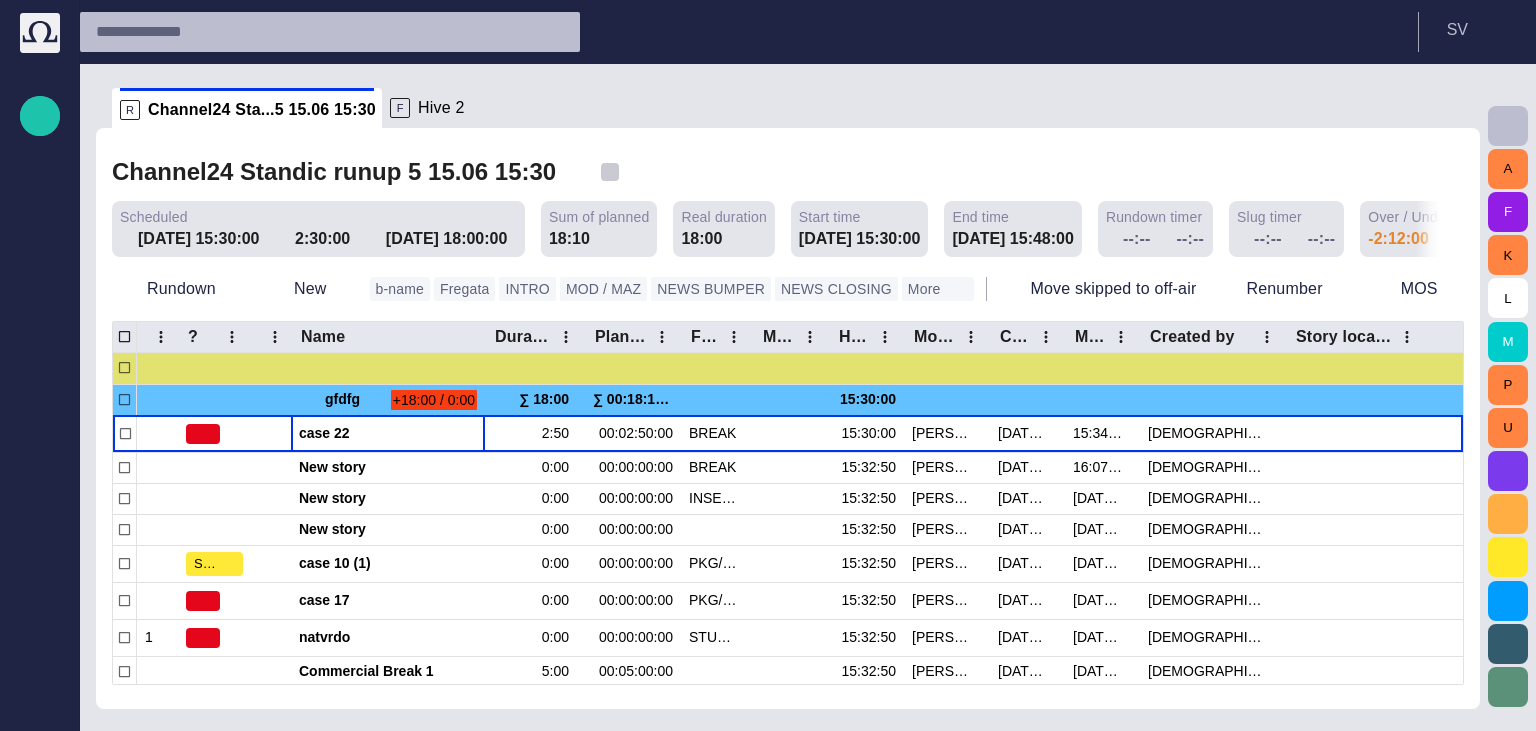 click at bounding box center [610, 172] 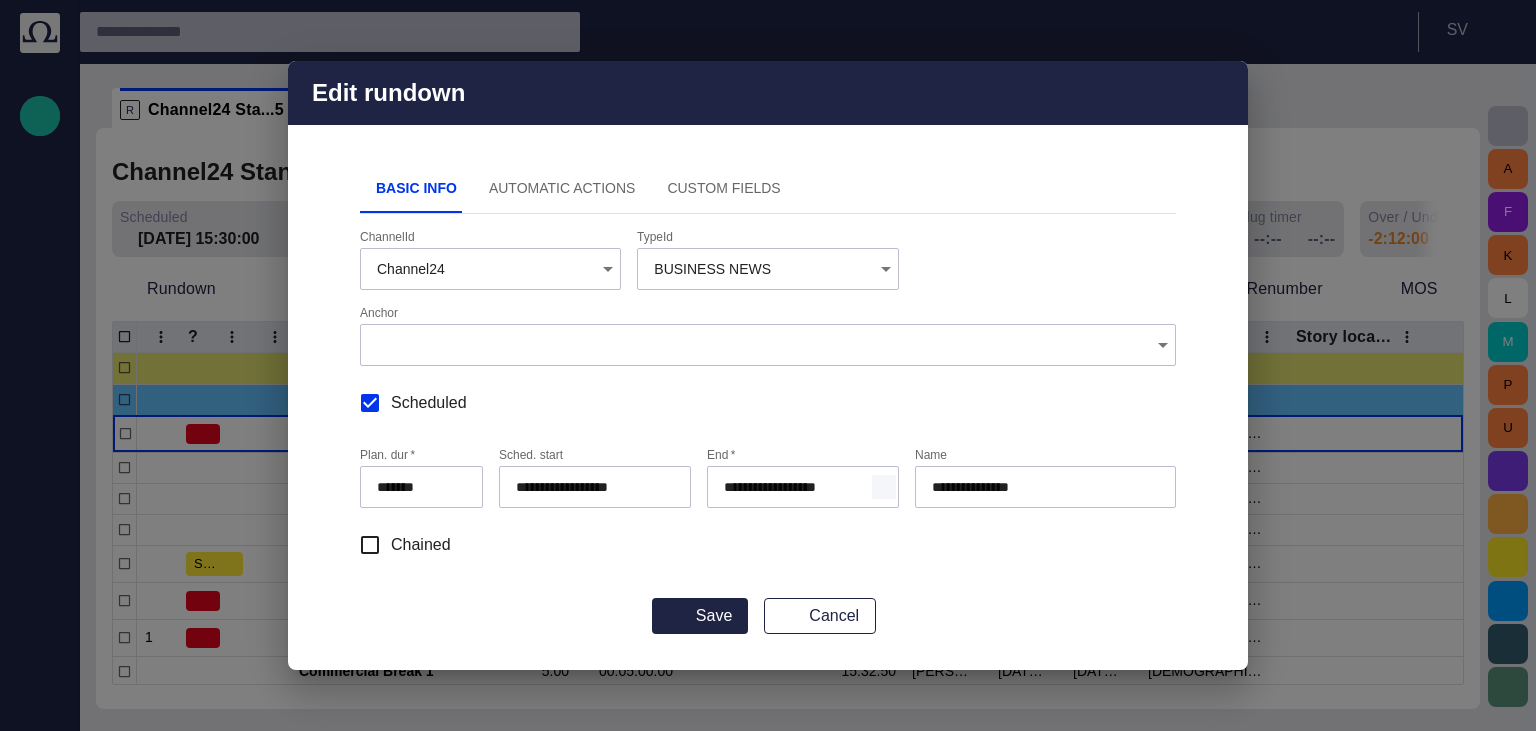 click at bounding box center (884, 487) 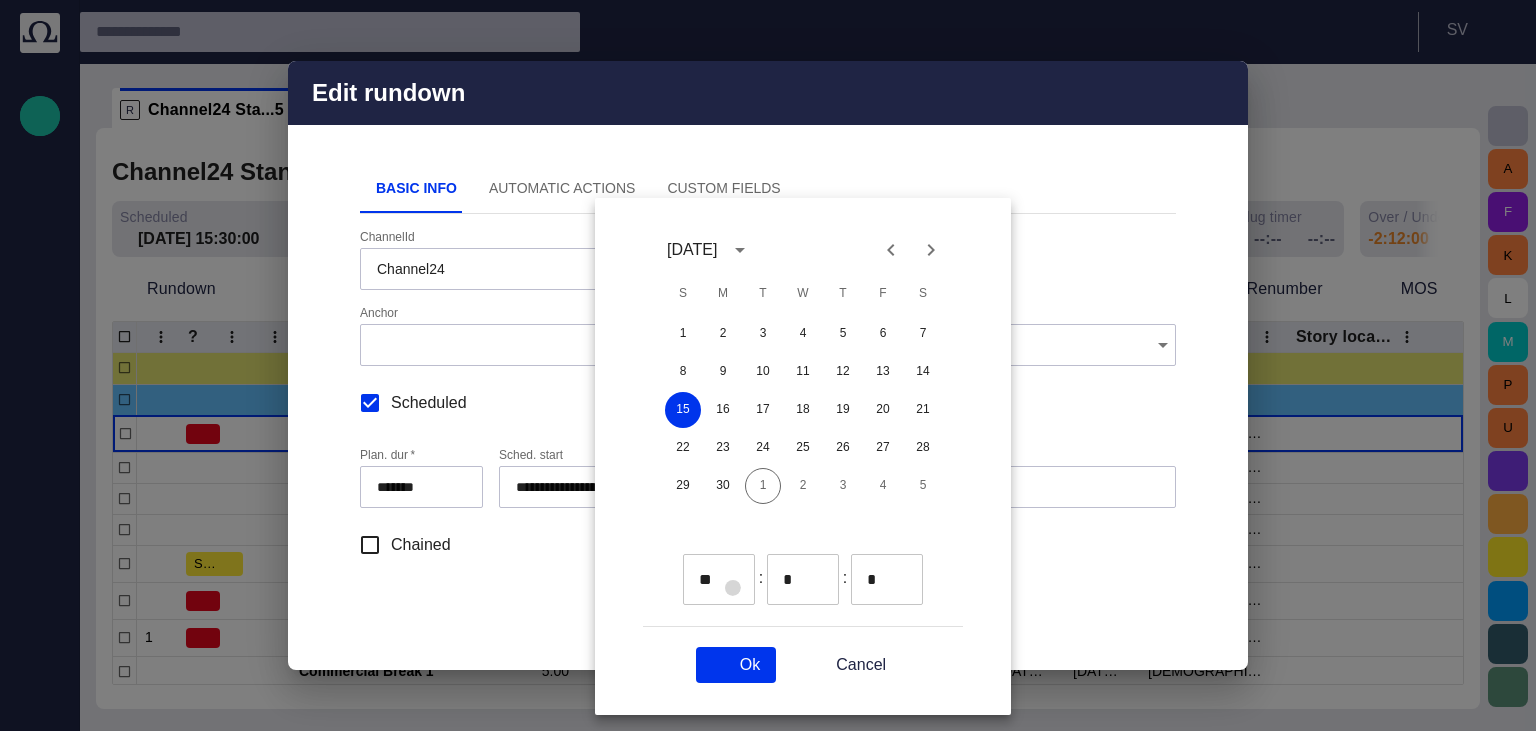 click at bounding box center (733, 588) 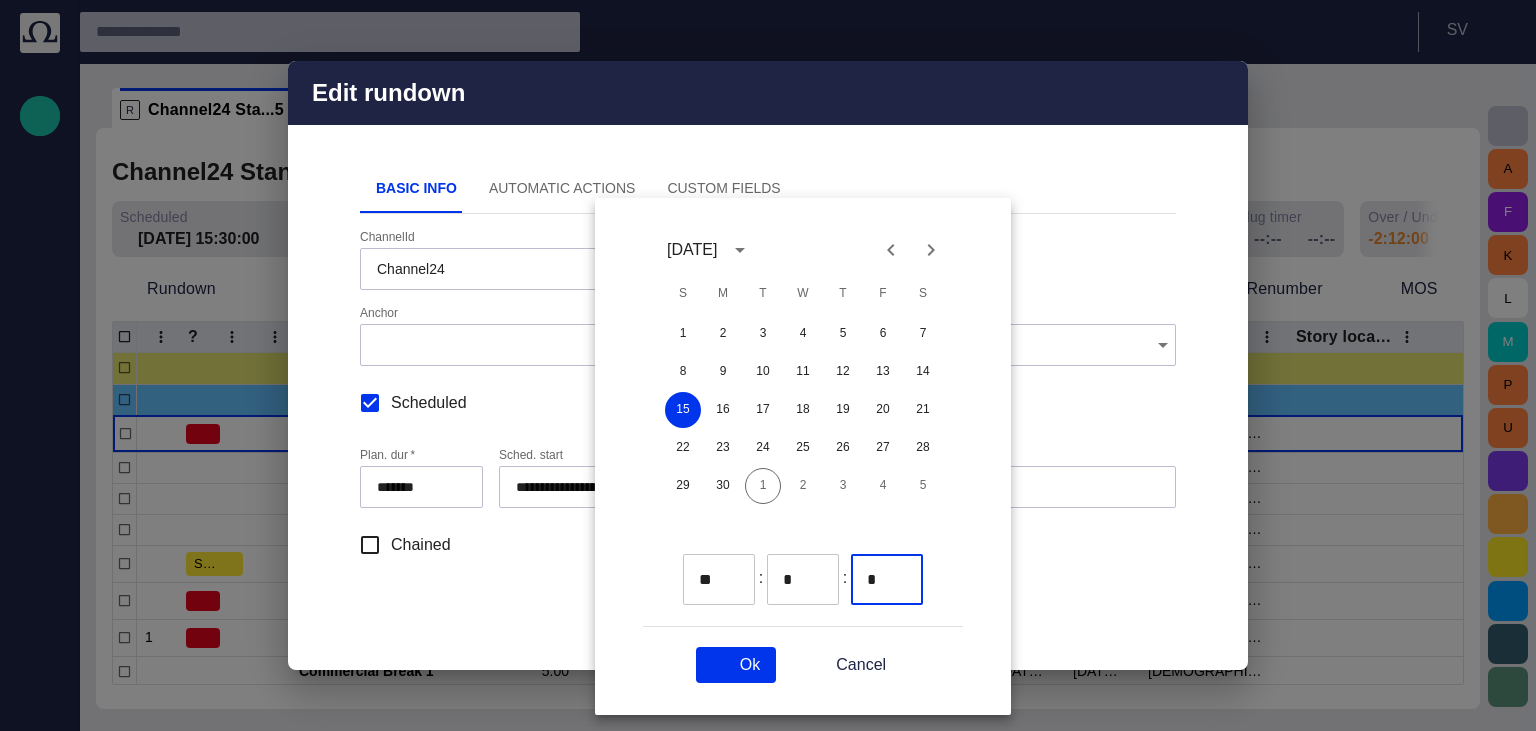 click at bounding box center [733, 588] 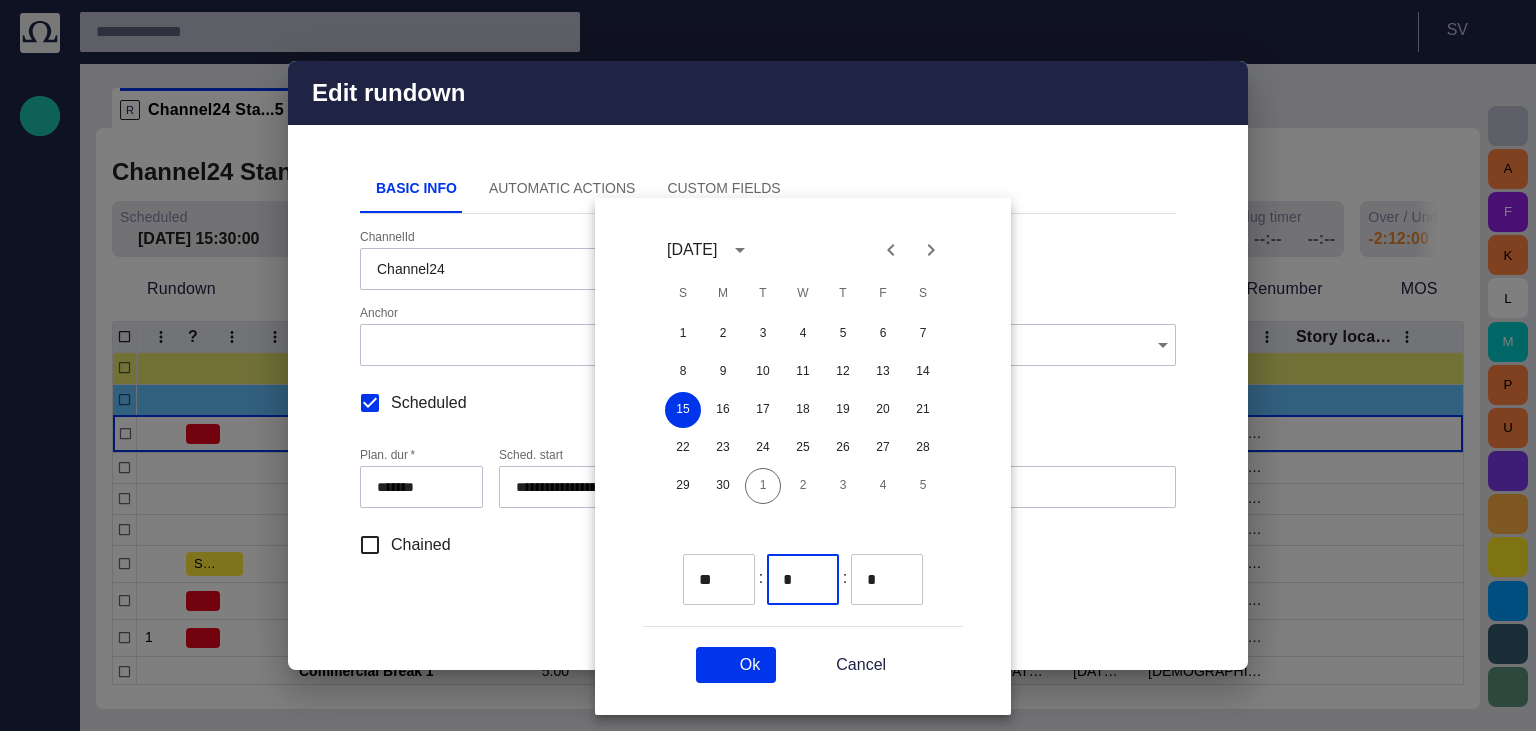 click on "*" at bounding box center (788, 579) 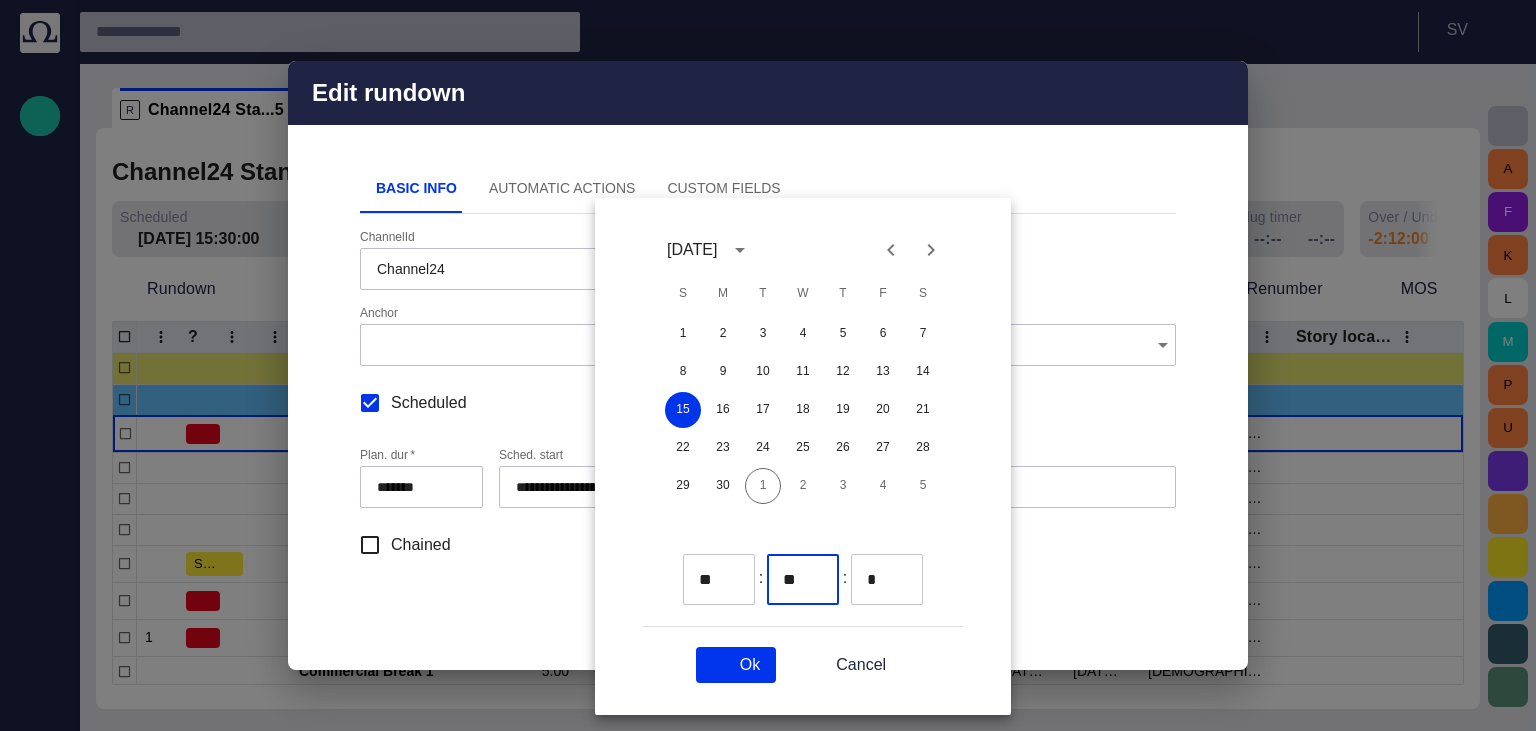 type on "**" 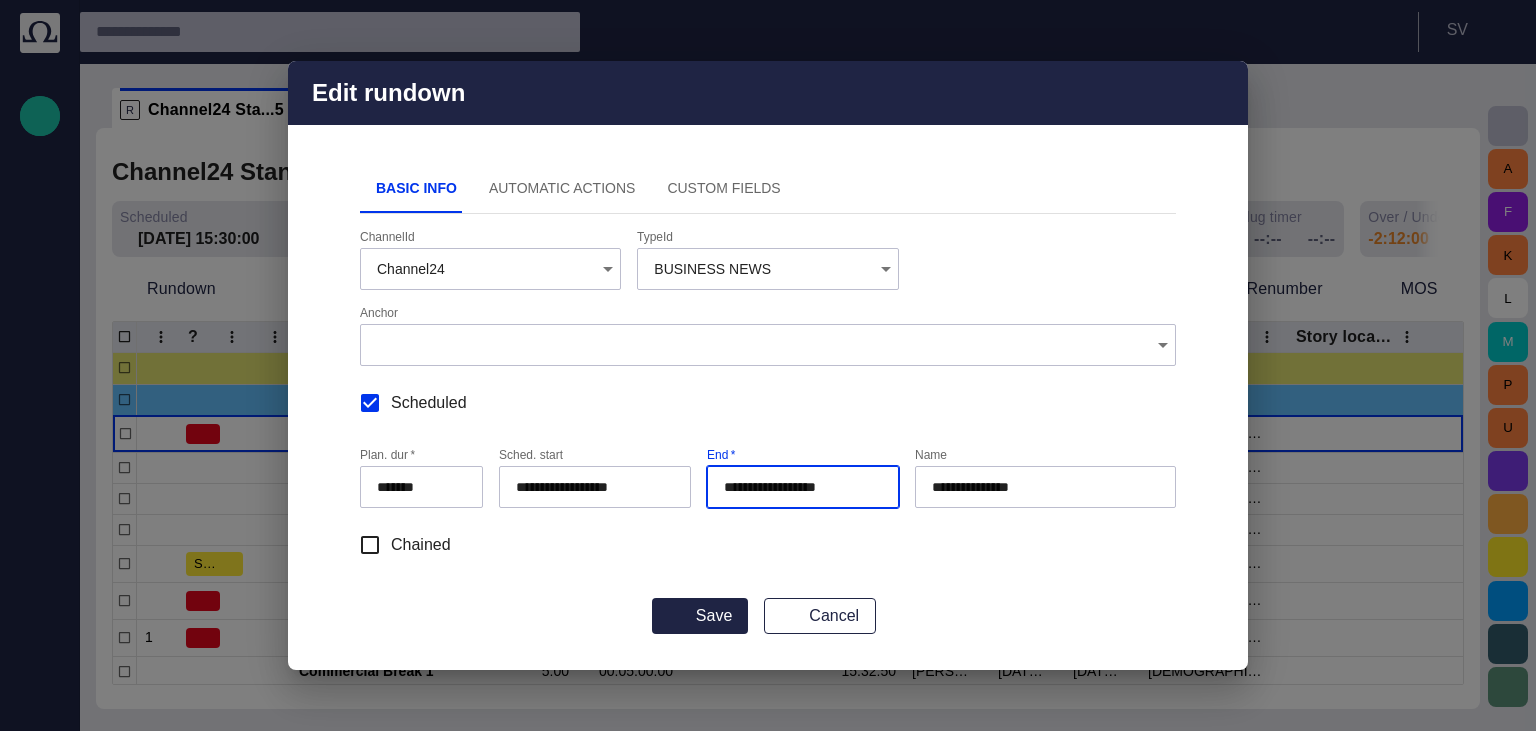 click on "Chained" at bounding box center [768, 545] 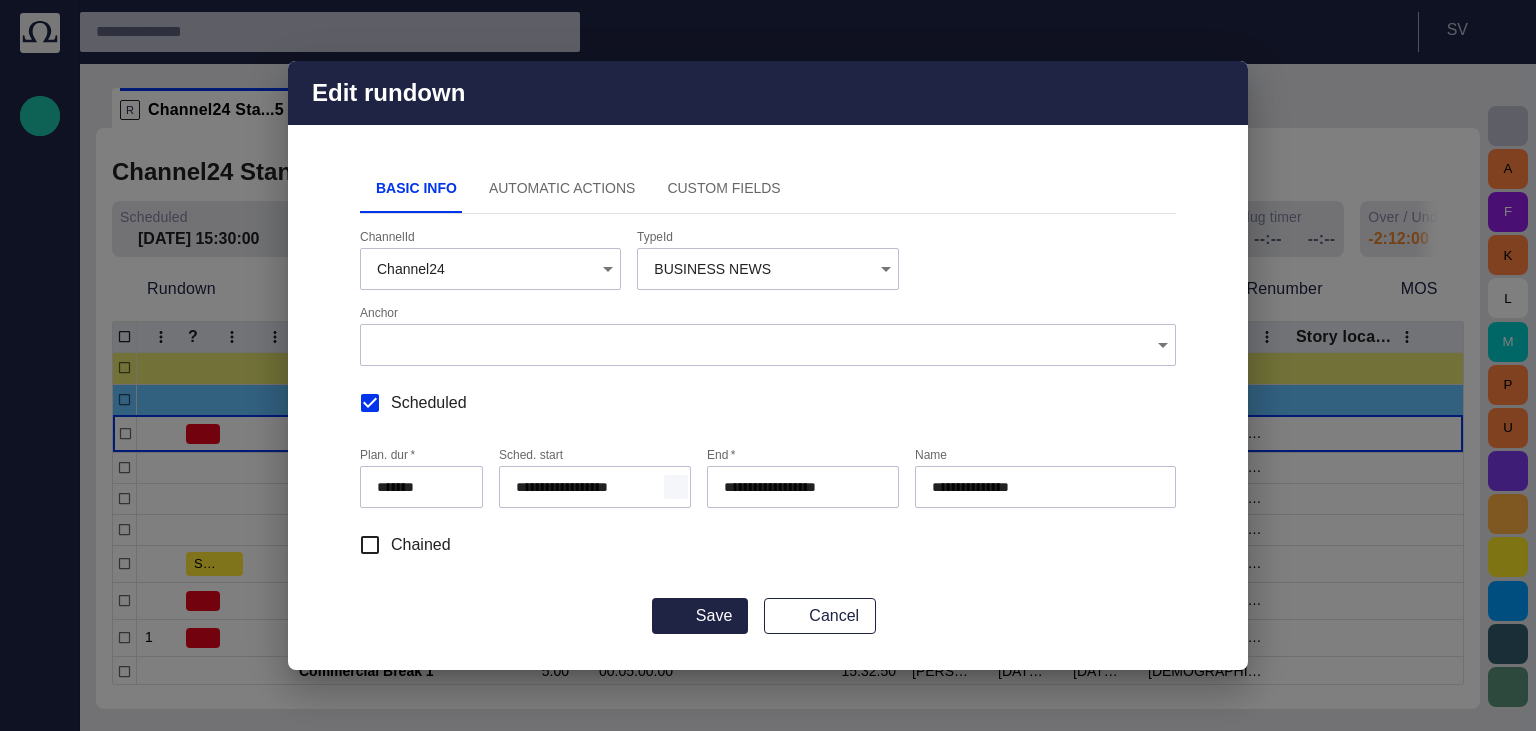 click at bounding box center [676, 487] 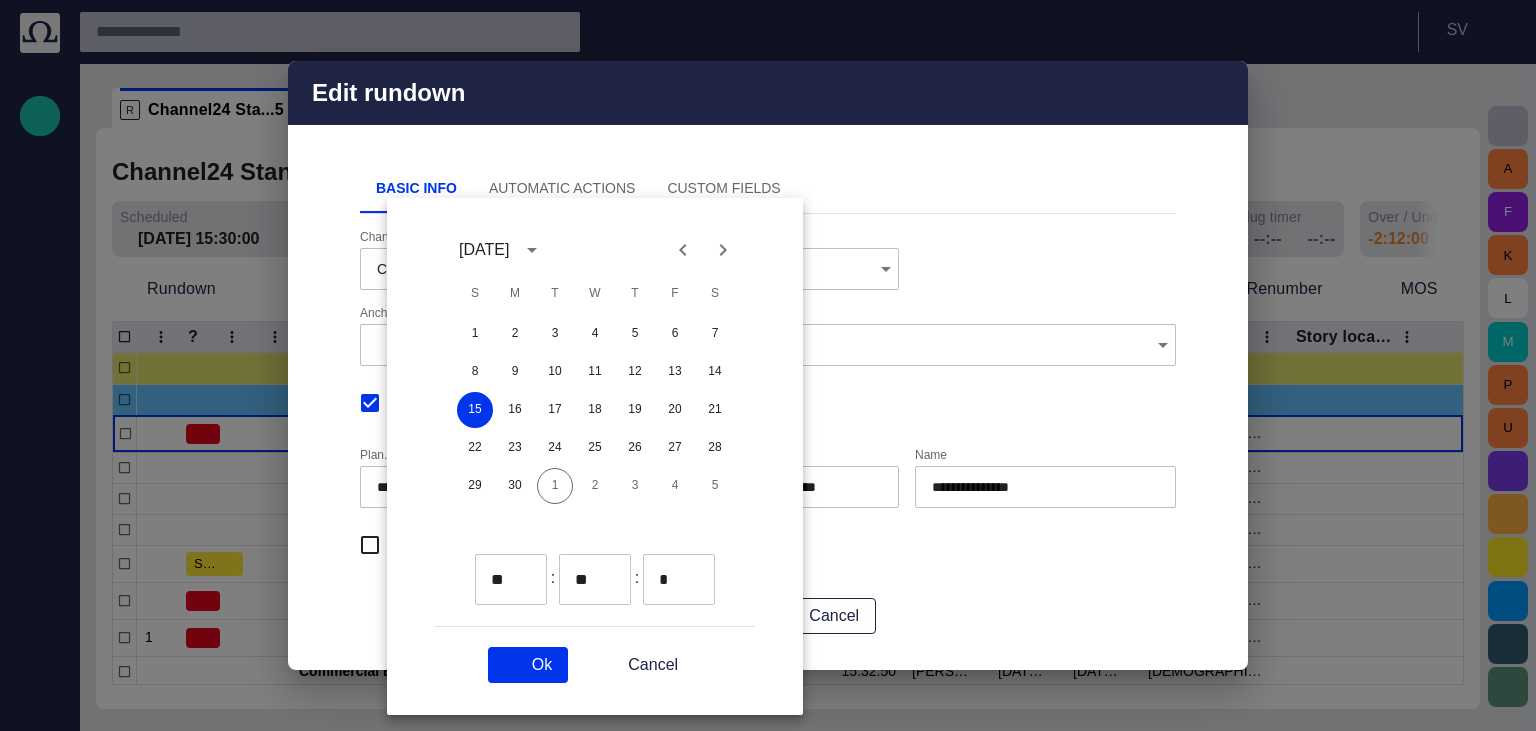 click at bounding box center [525, 588] 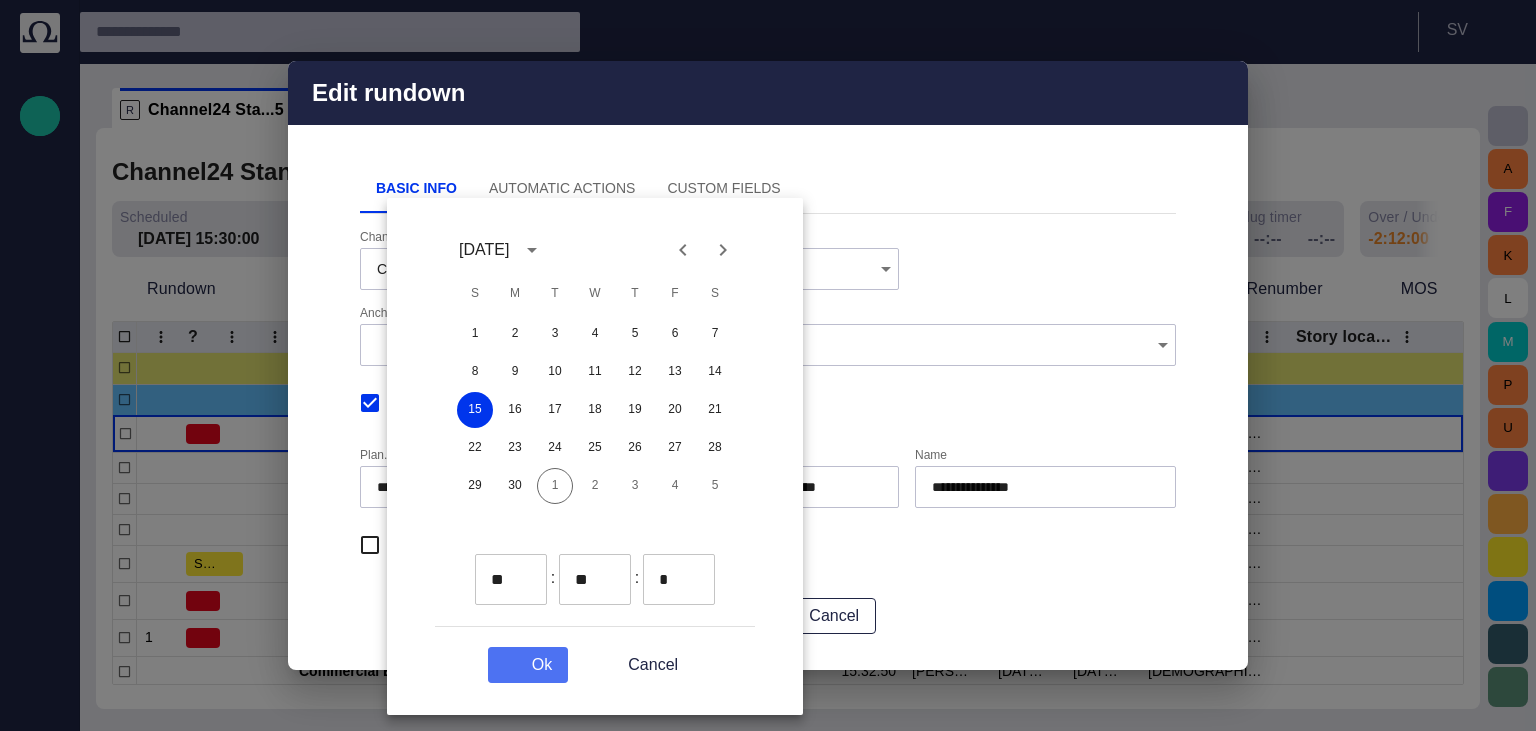 click on "Ok" at bounding box center (528, 665) 